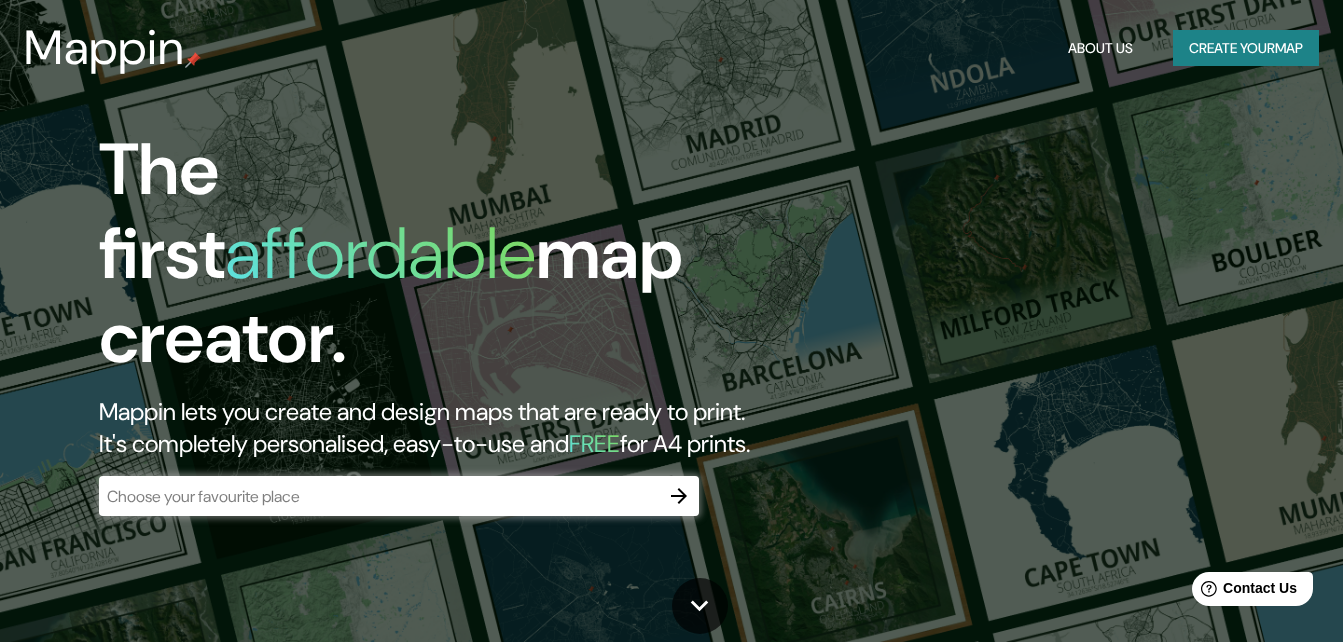 scroll, scrollTop: 0, scrollLeft: 0, axis: both 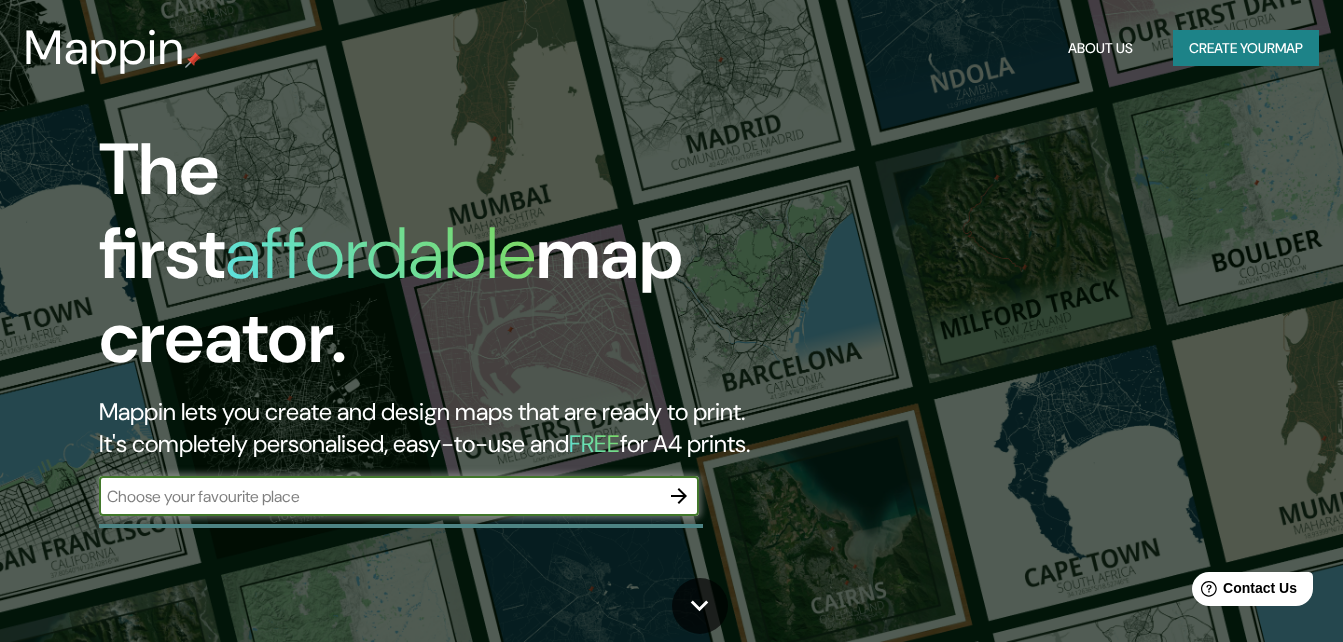 click at bounding box center [379, 496] 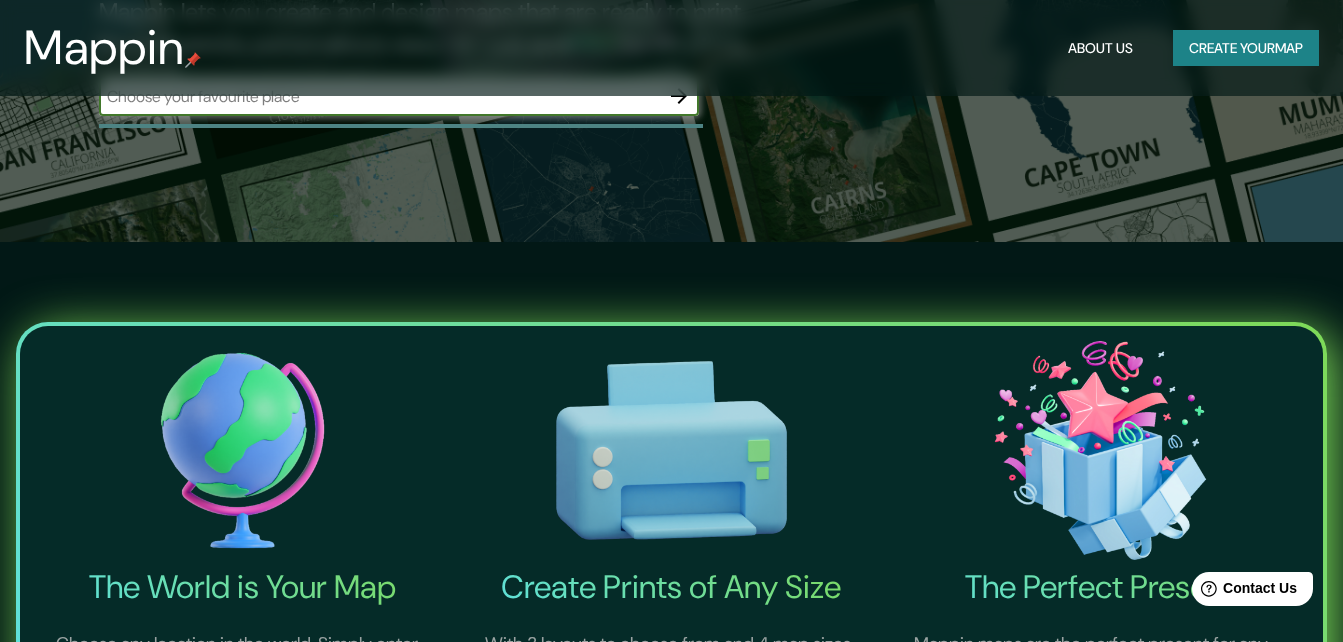 click on "Create your   map" at bounding box center (1246, 48) 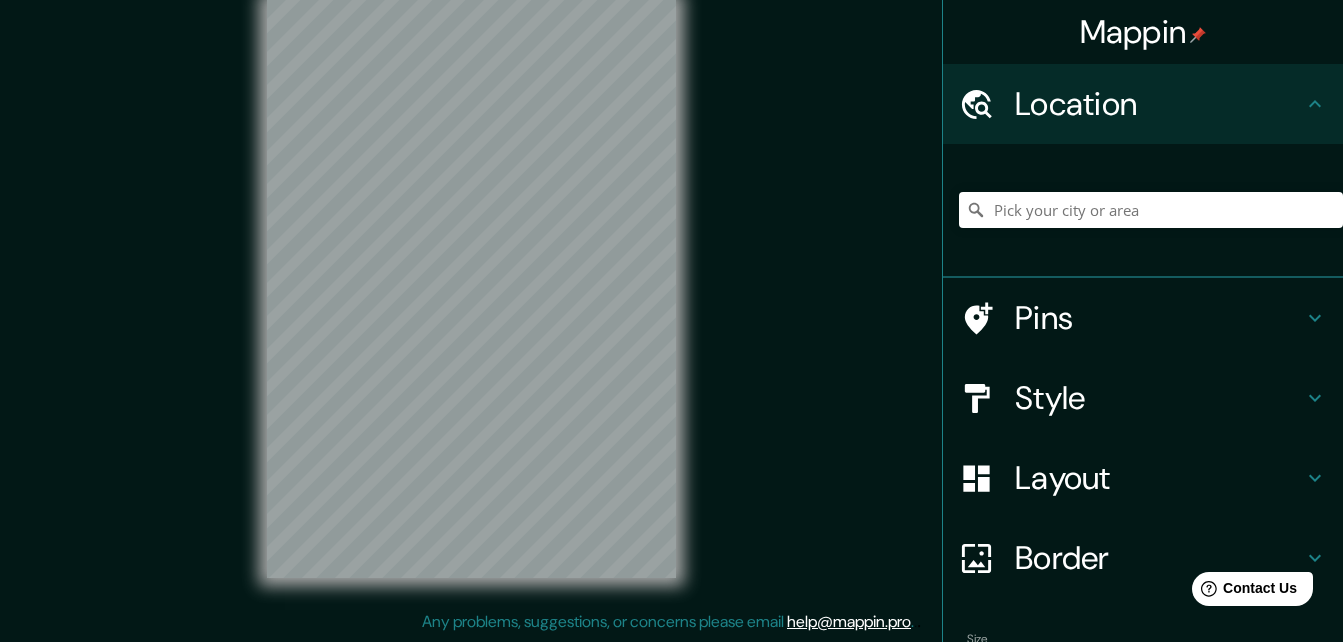 scroll, scrollTop: 0, scrollLeft: 0, axis: both 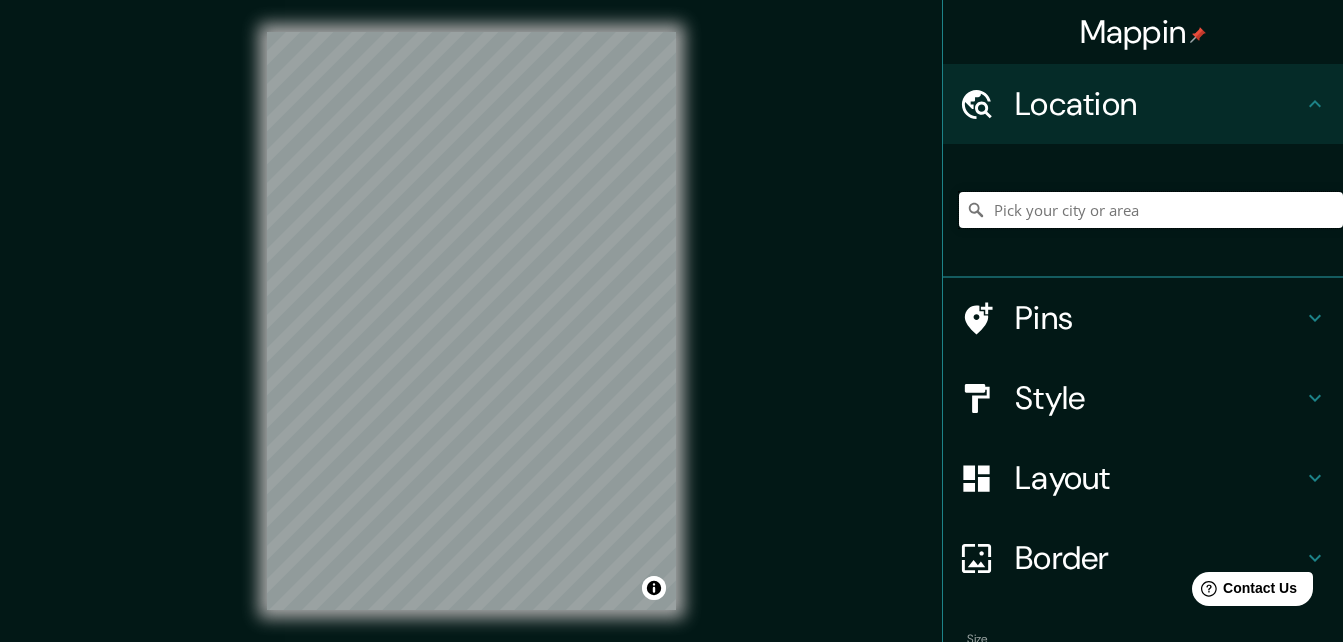 click at bounding box center (1151, 210) 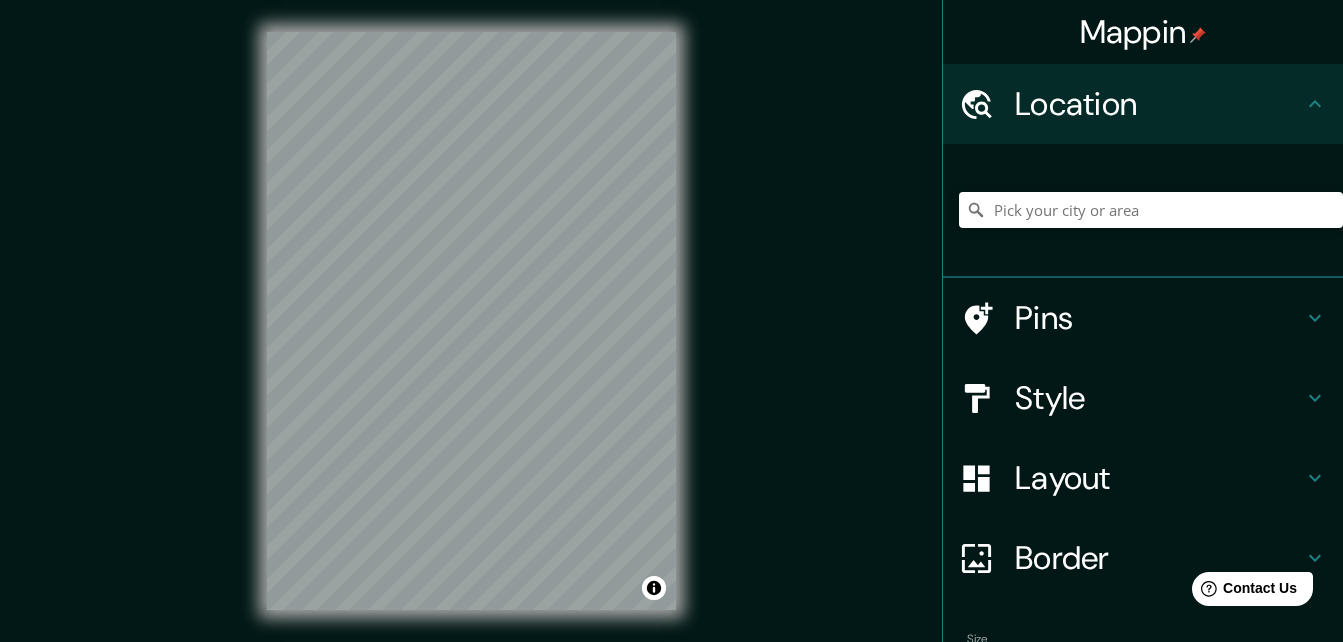 click at bounding box center [1151, 210] 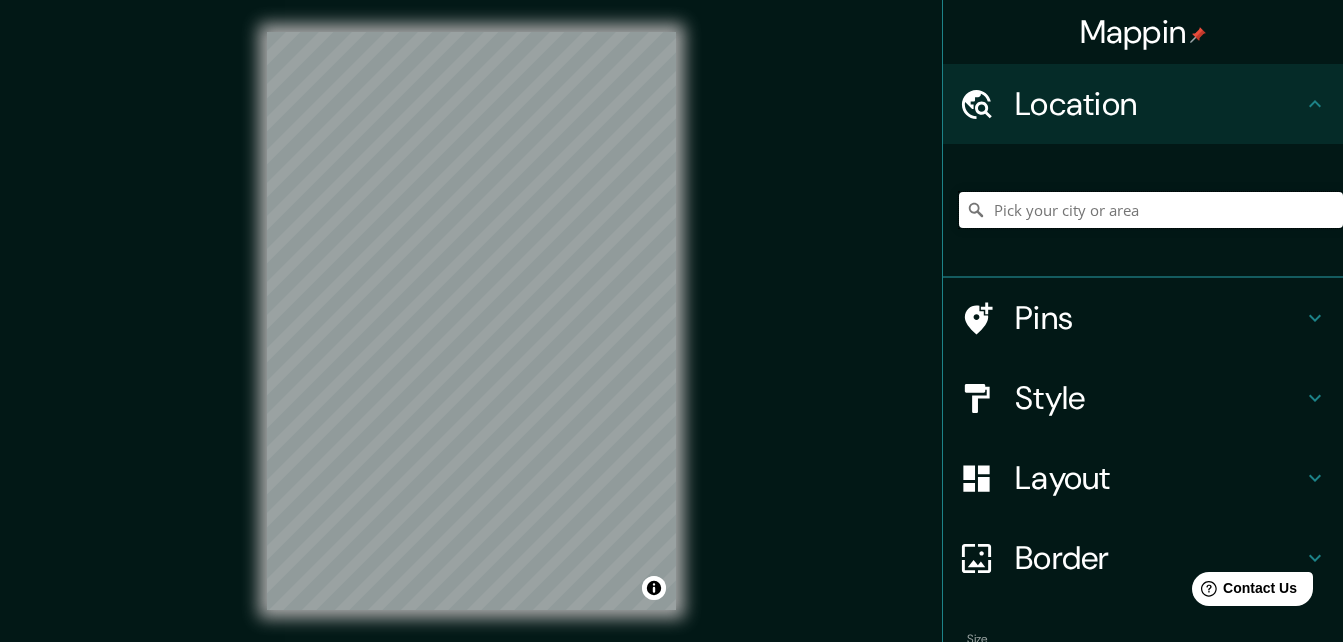 click at bounding box center (1151, 210) 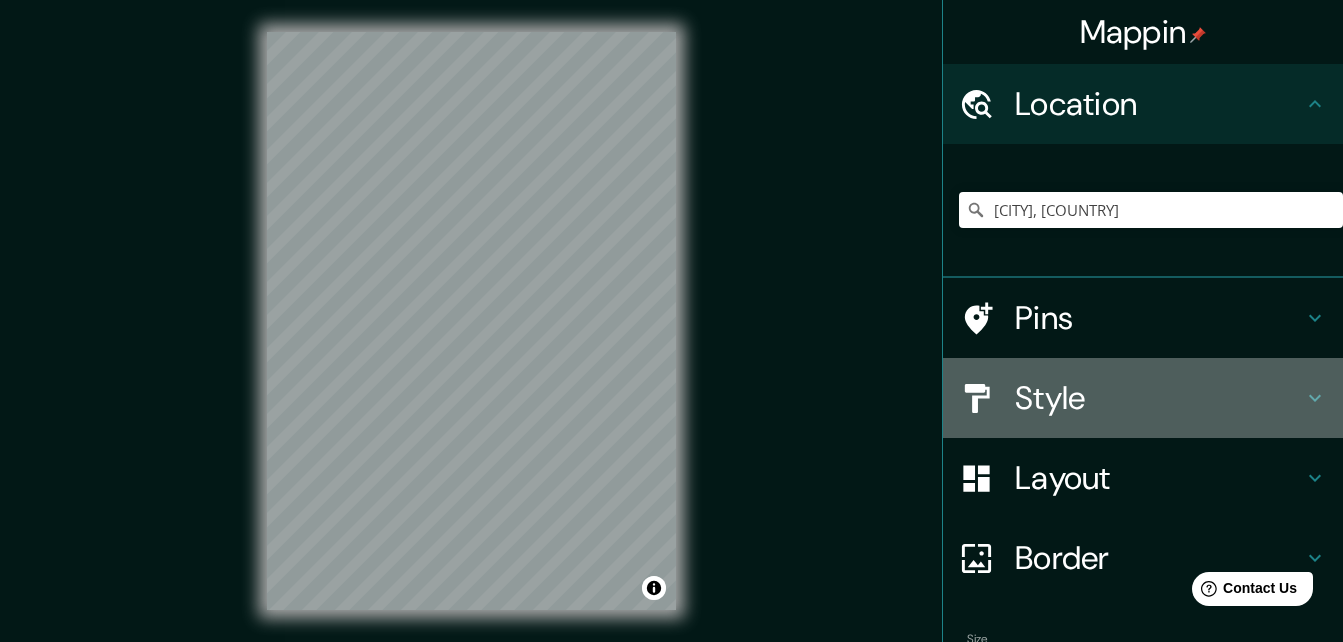 click on "Style" at bounding box center (1159, 398) 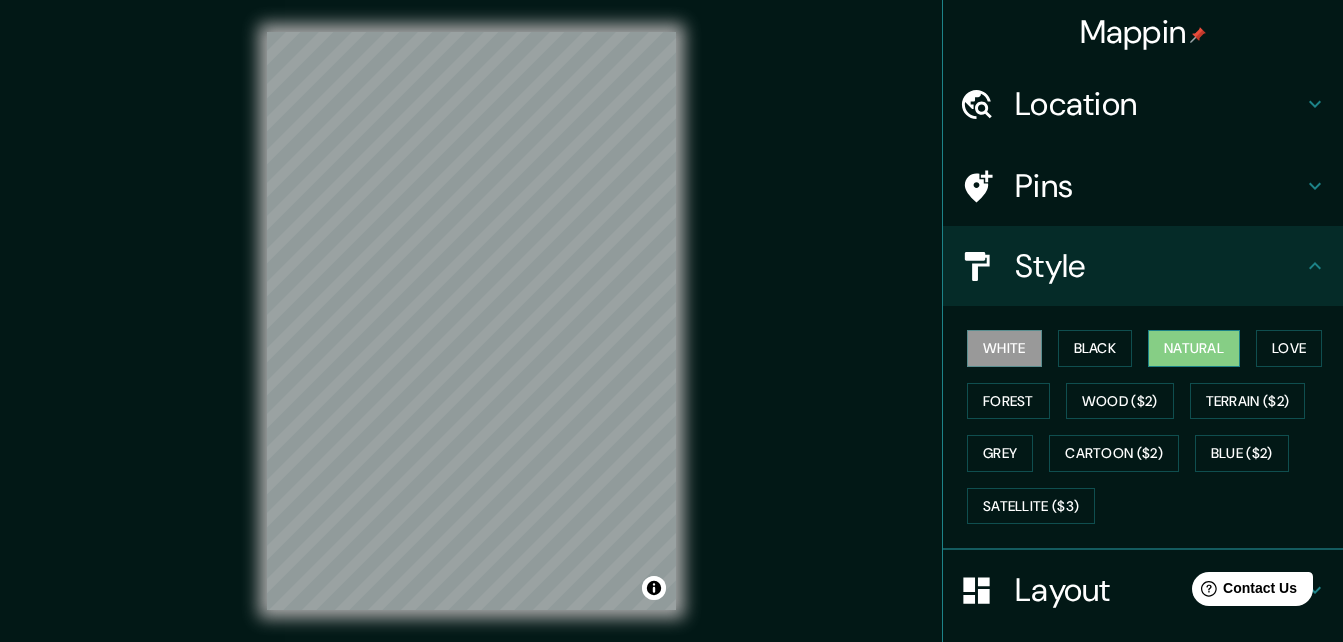 click on "Natural" at bounding box center (1194, 348) 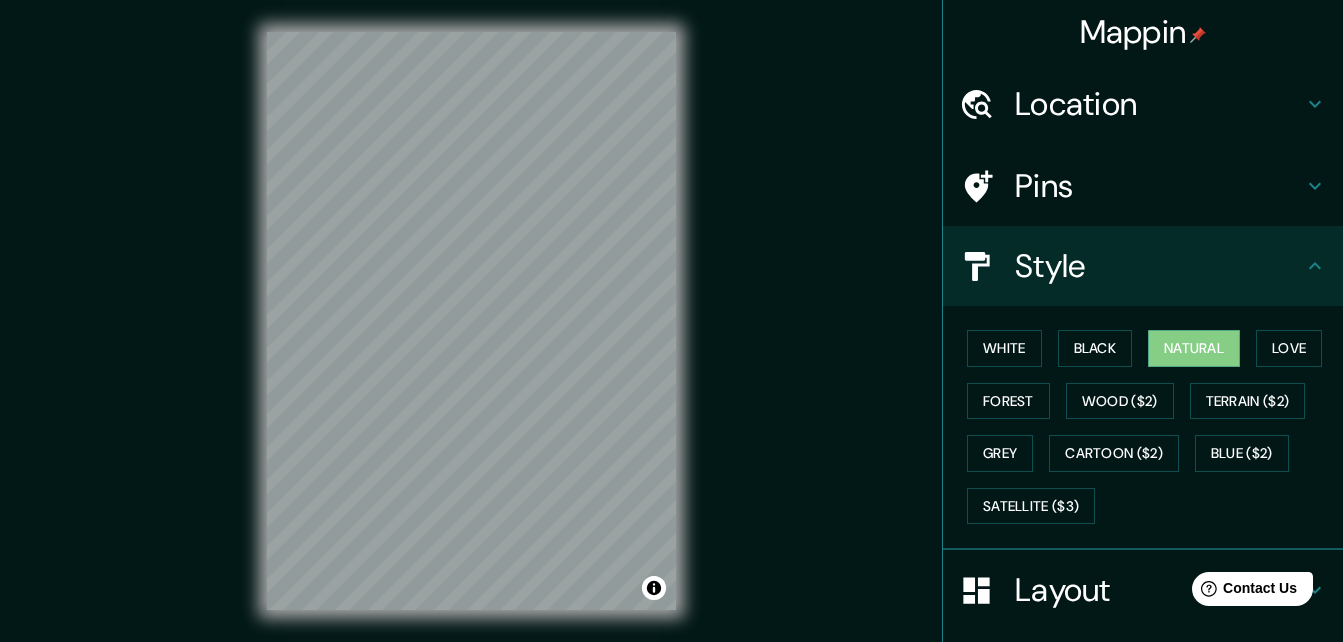 click on "Style" at bounding box center [1159, 266] 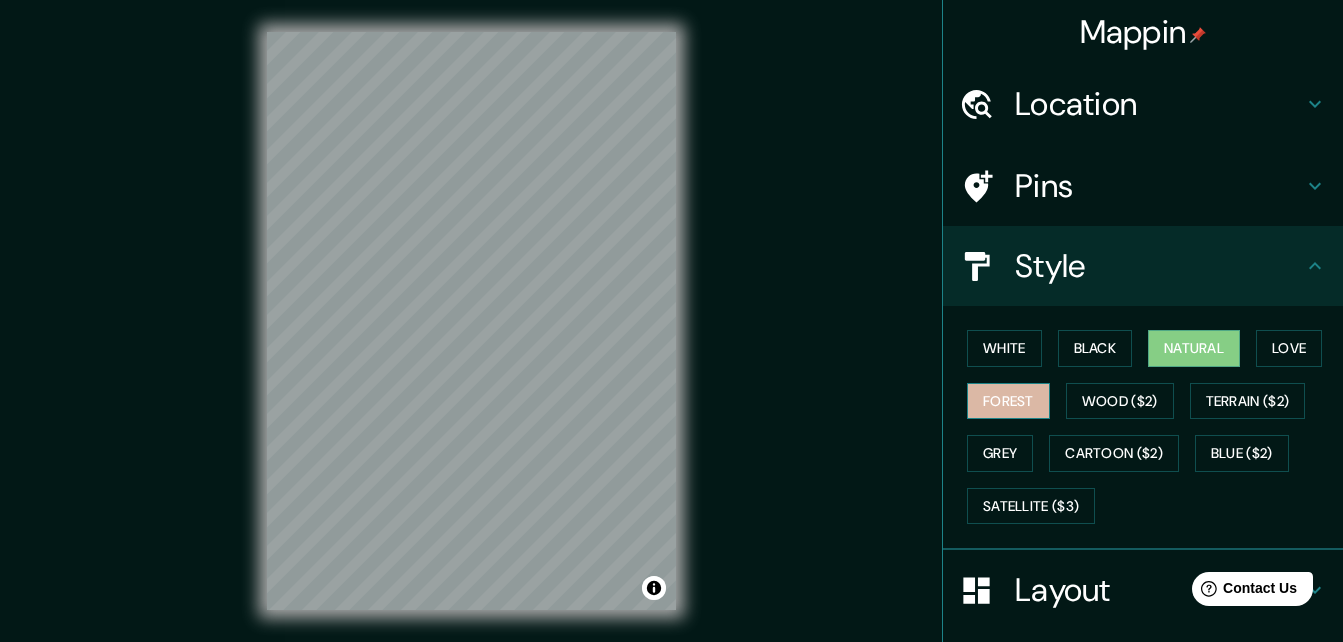 click on "Forest" at bounding box center (1008, 401) 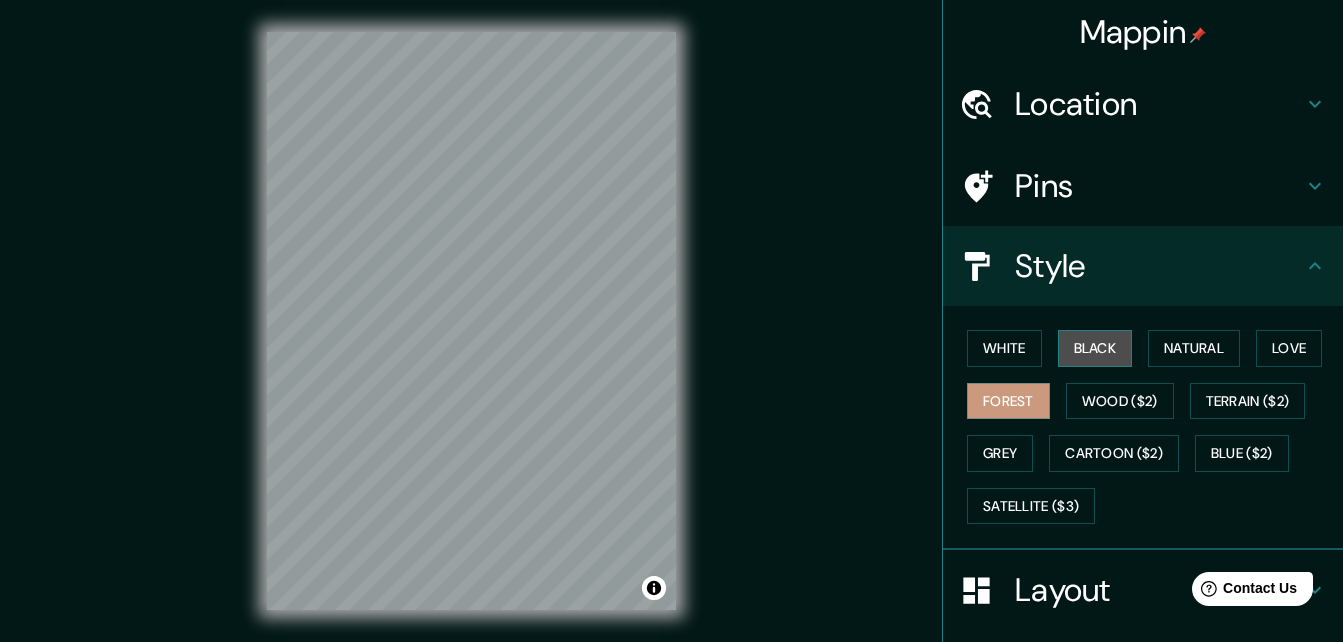 click on "Black" at bounding box center [1095, 348] 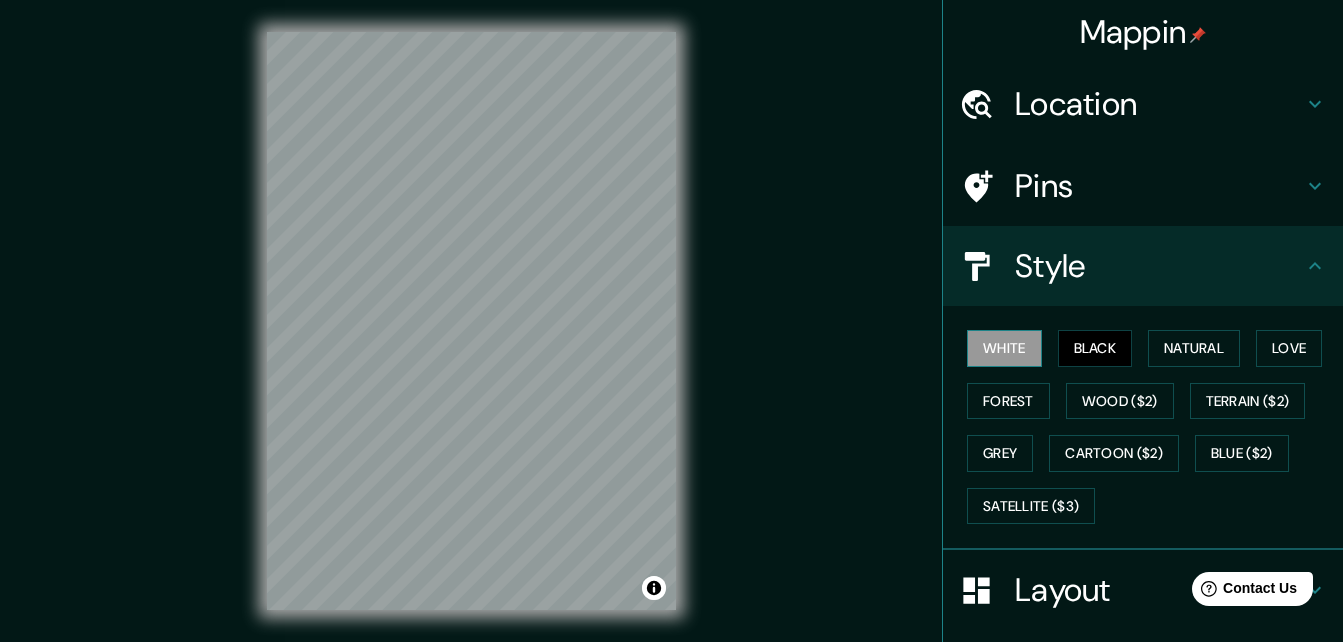 click on "White" at bounding box center (1004, 348) 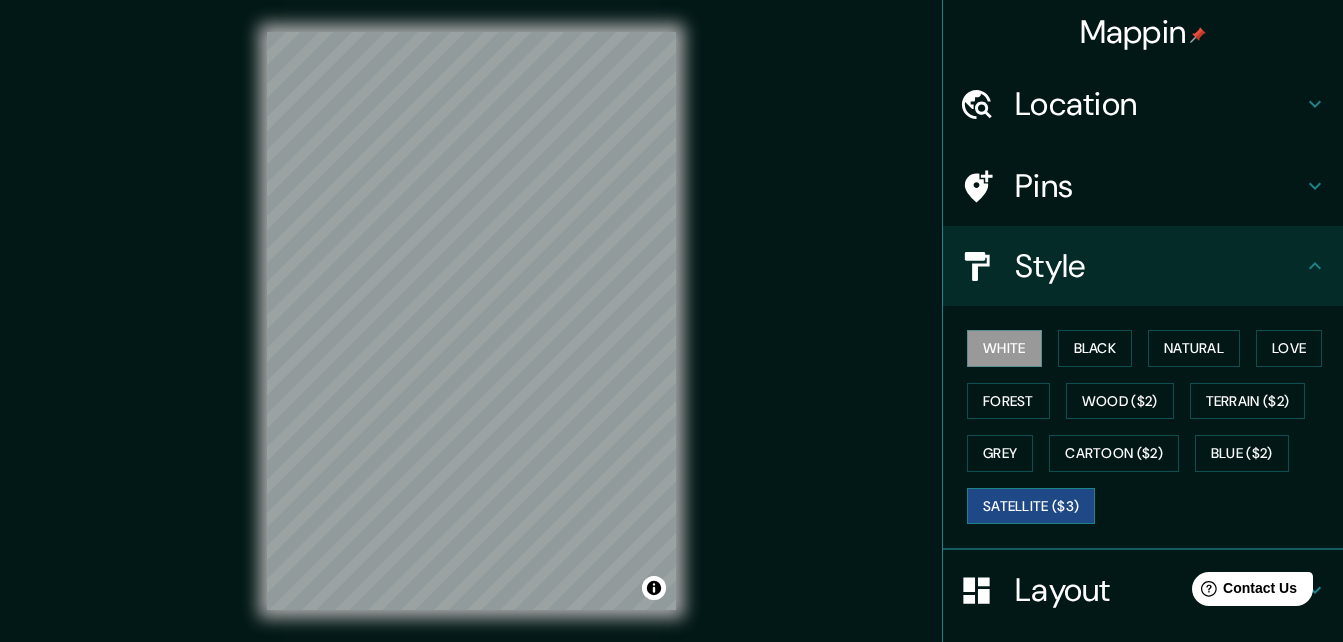 click on "Satellite ($3)" at bounding box center [1031, 506] 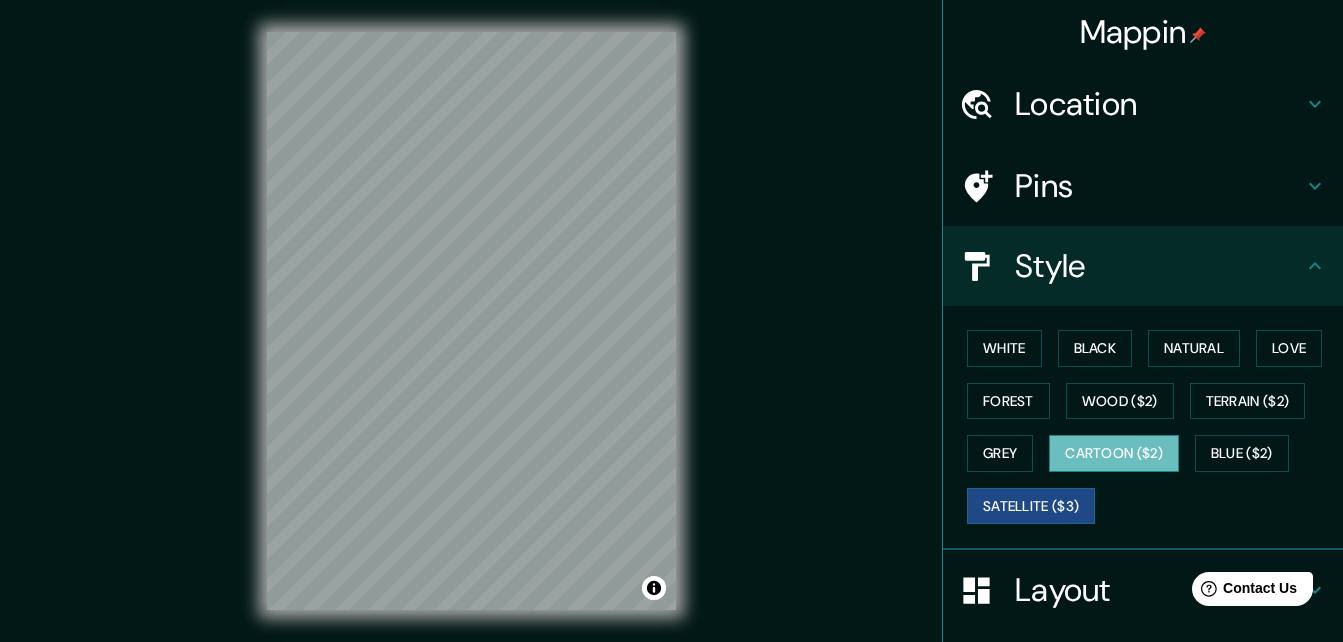 click on "Cartoon ($2)" at bounding box center (1114, 453) 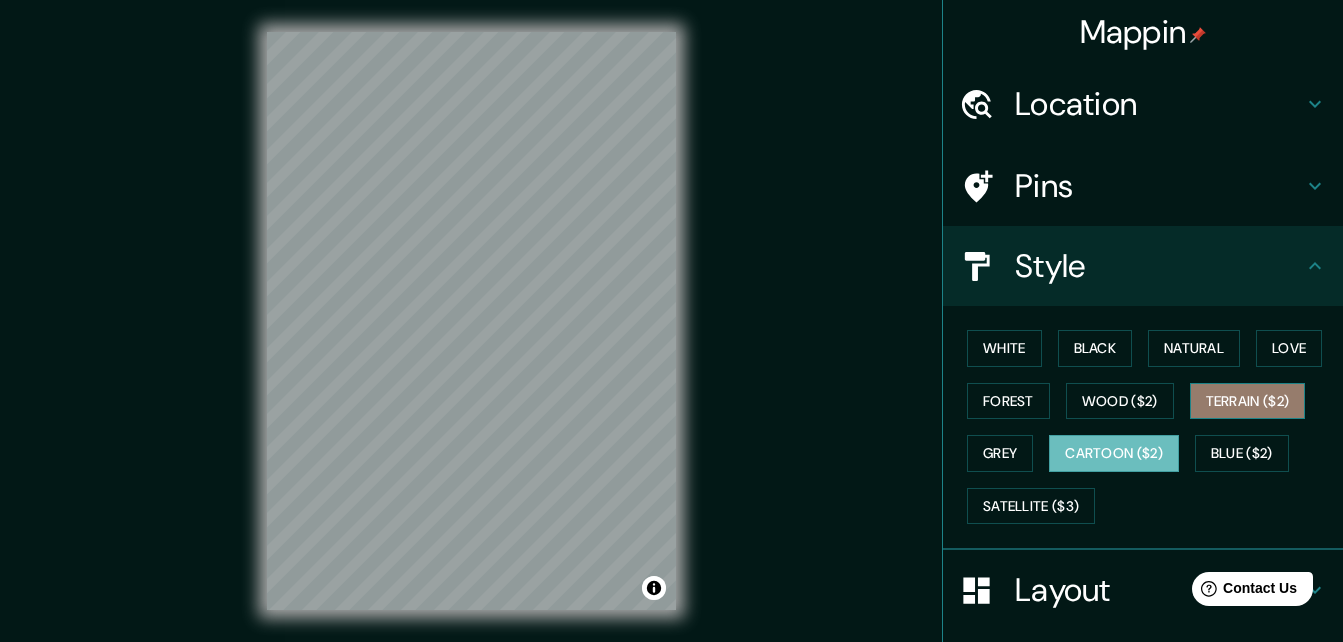 click on "Terrain ($2)" at bounding box center (1248, 401) 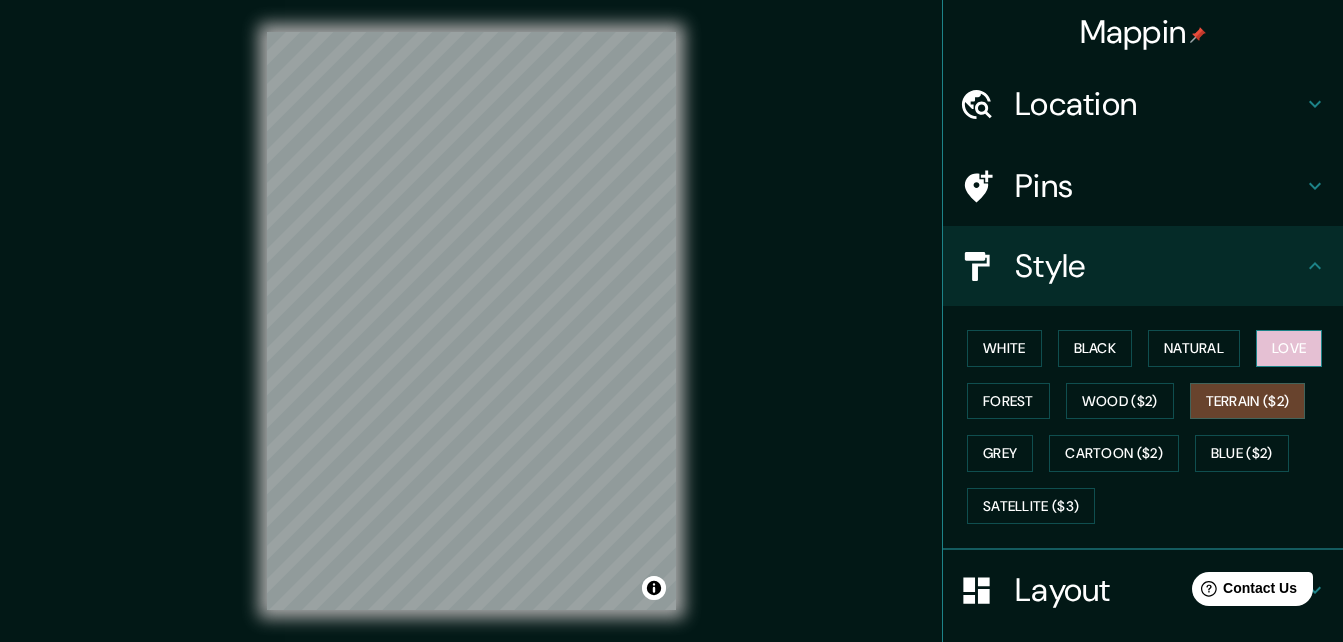 click on "Love" at bounding box center [1289, 348] 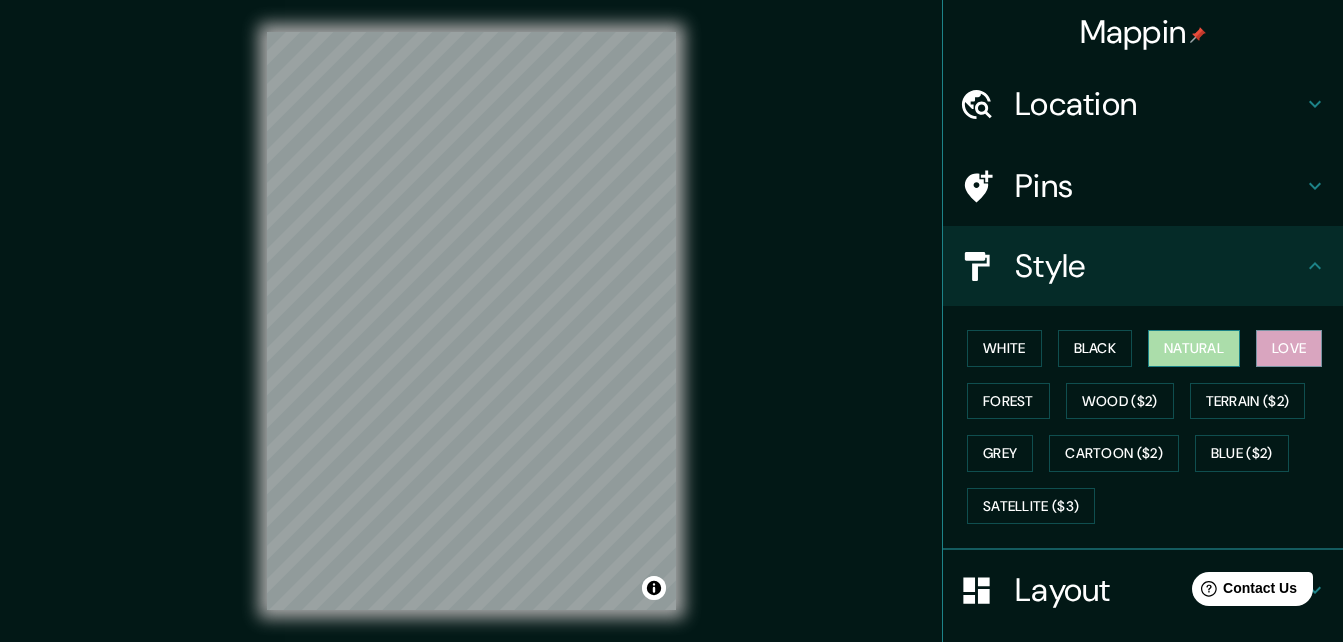 click on "Natural" at bounding box center [1194, 348] 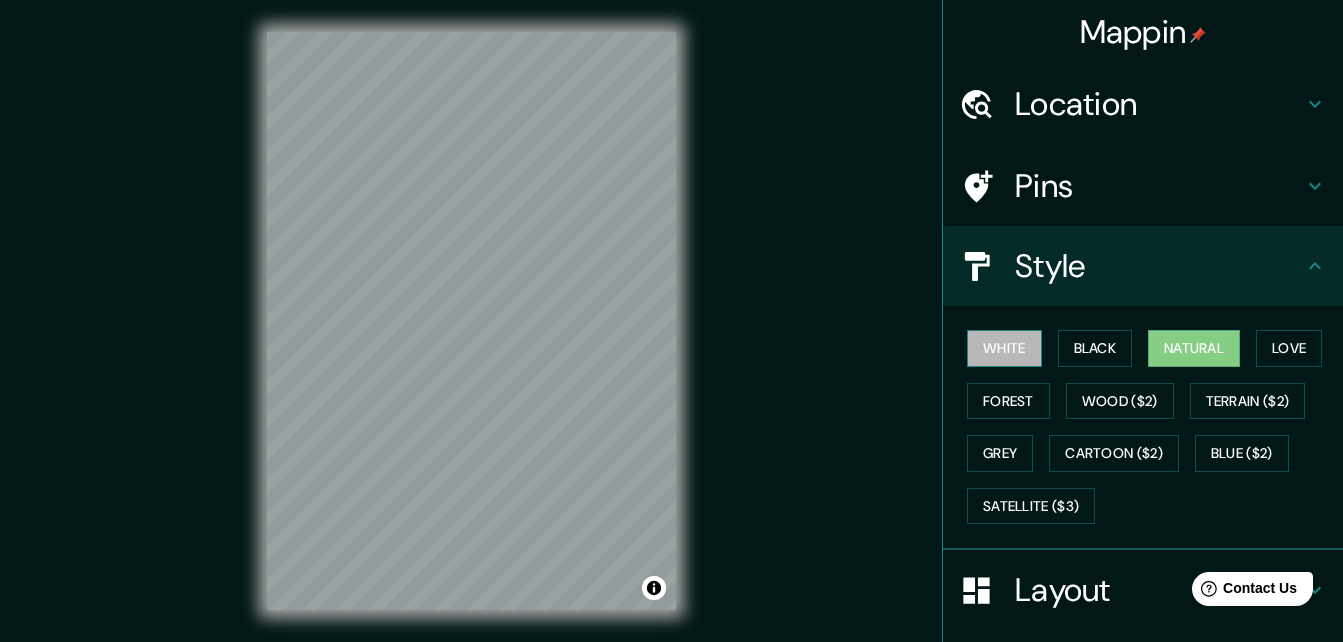 click on "White" at bounding box center [1004, 348] 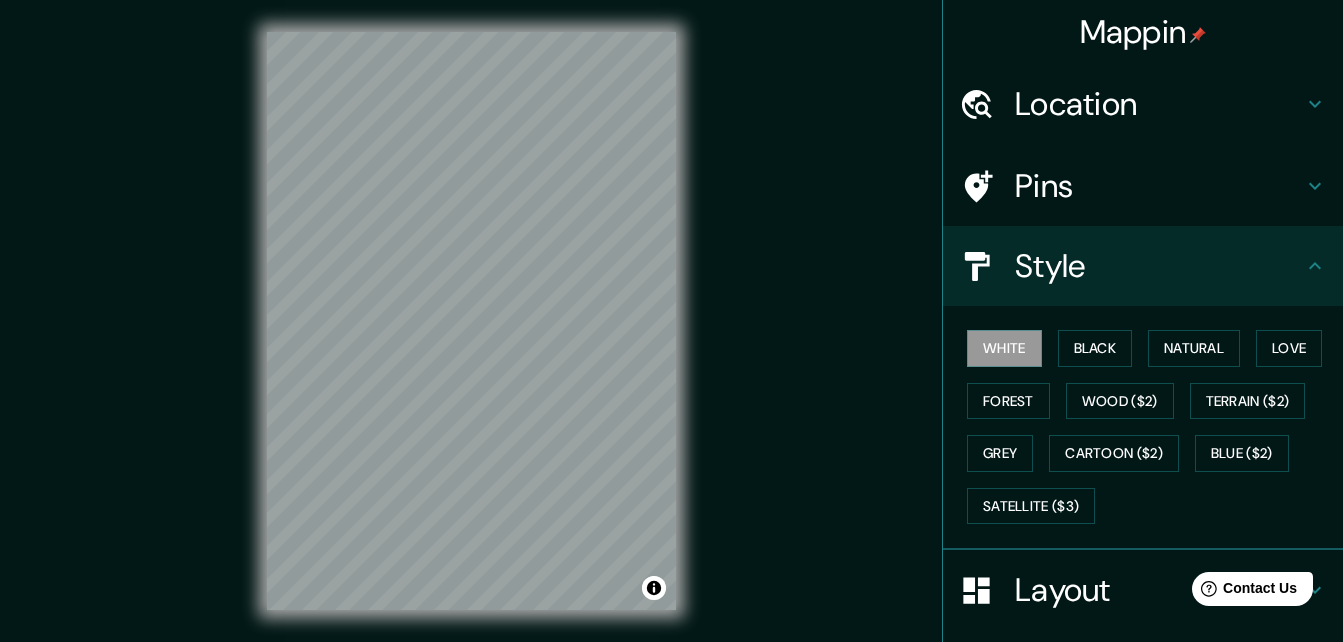 click on "Location" at bounding box center [1159, 104] 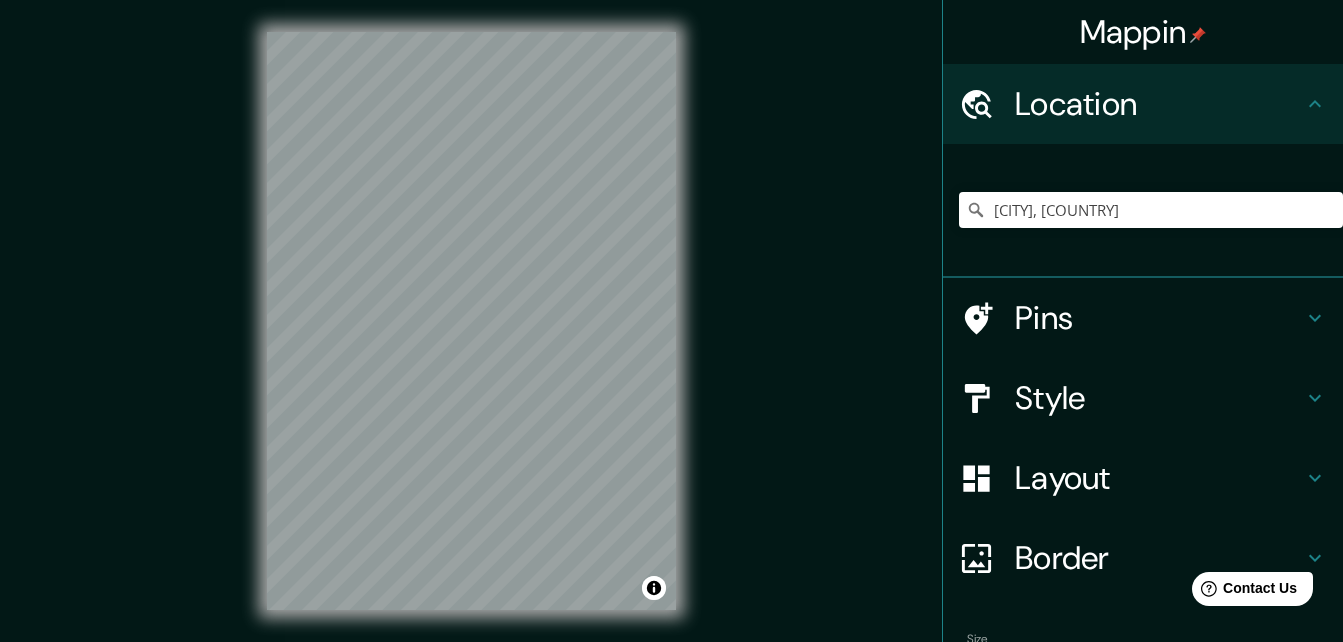 click on "Location" at bounding box center (1159, 104) 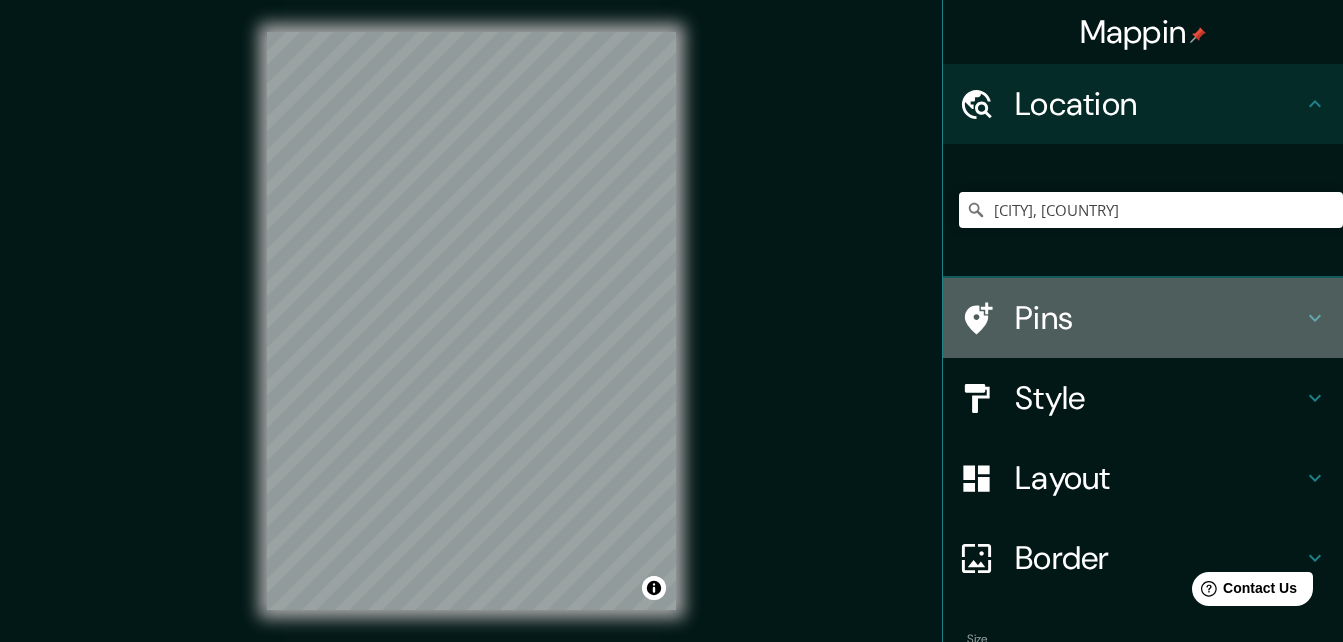 click on "Pins" at bounding box center [1159, 318] 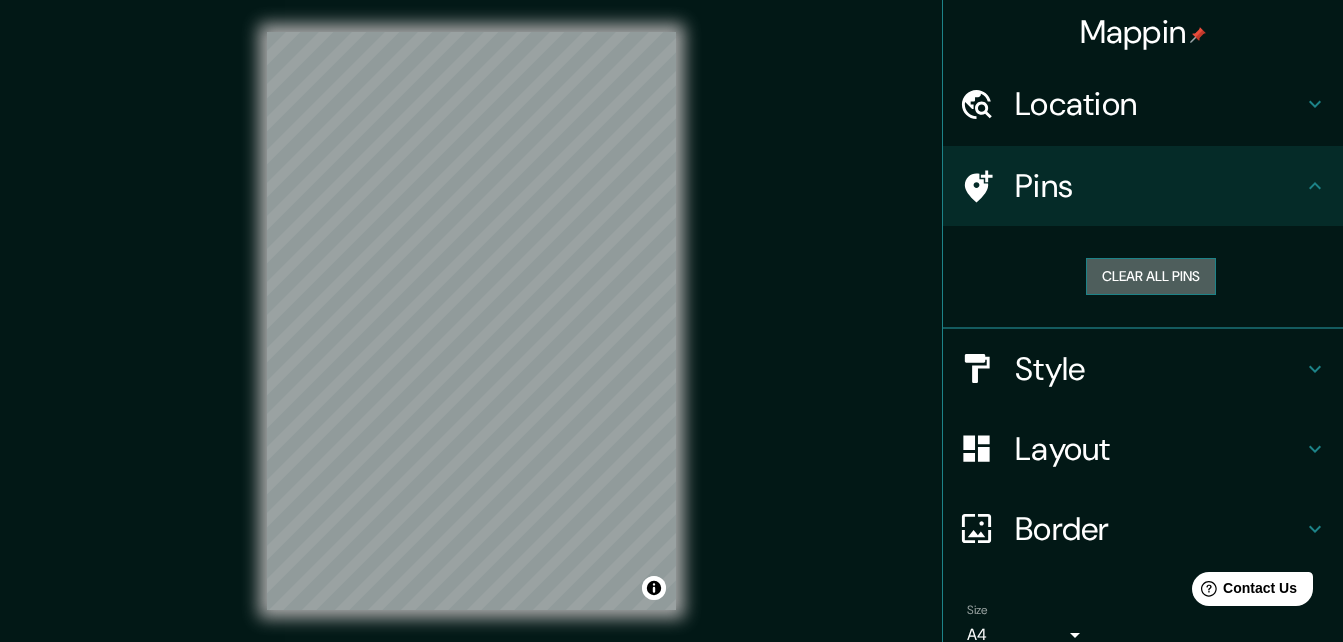 click on "Clear all pins" at bounding box center [1151, 276] 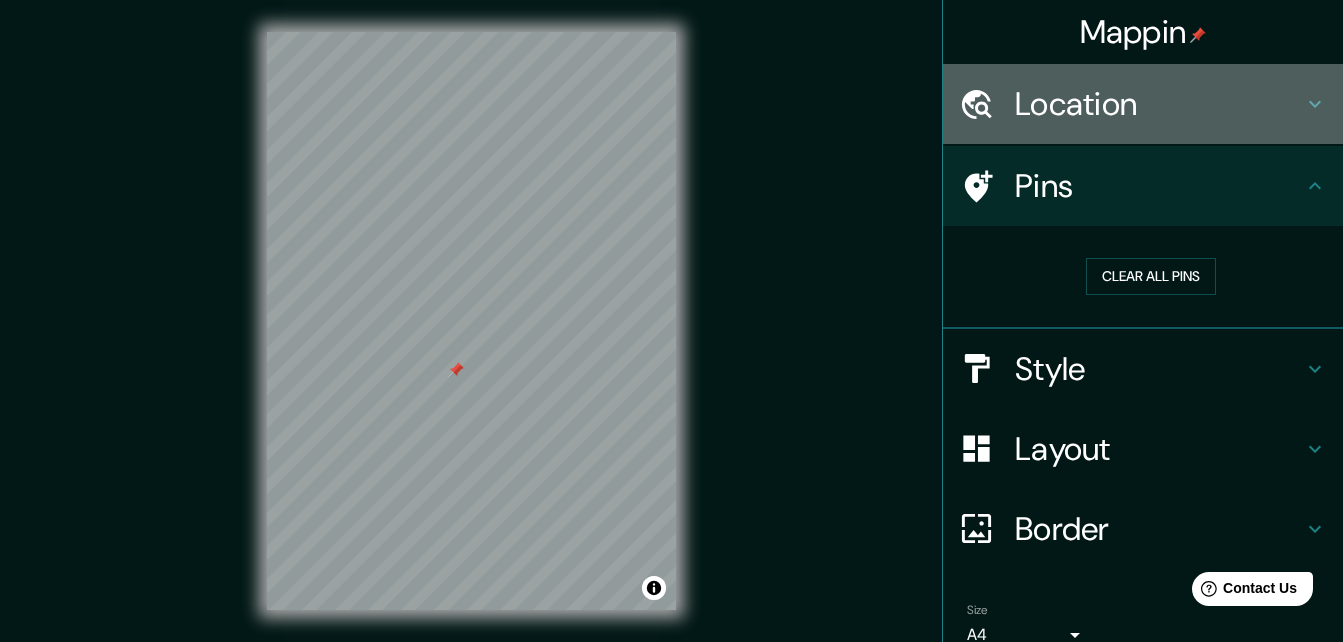 click on "Location" at bounding box center (1159, 104) 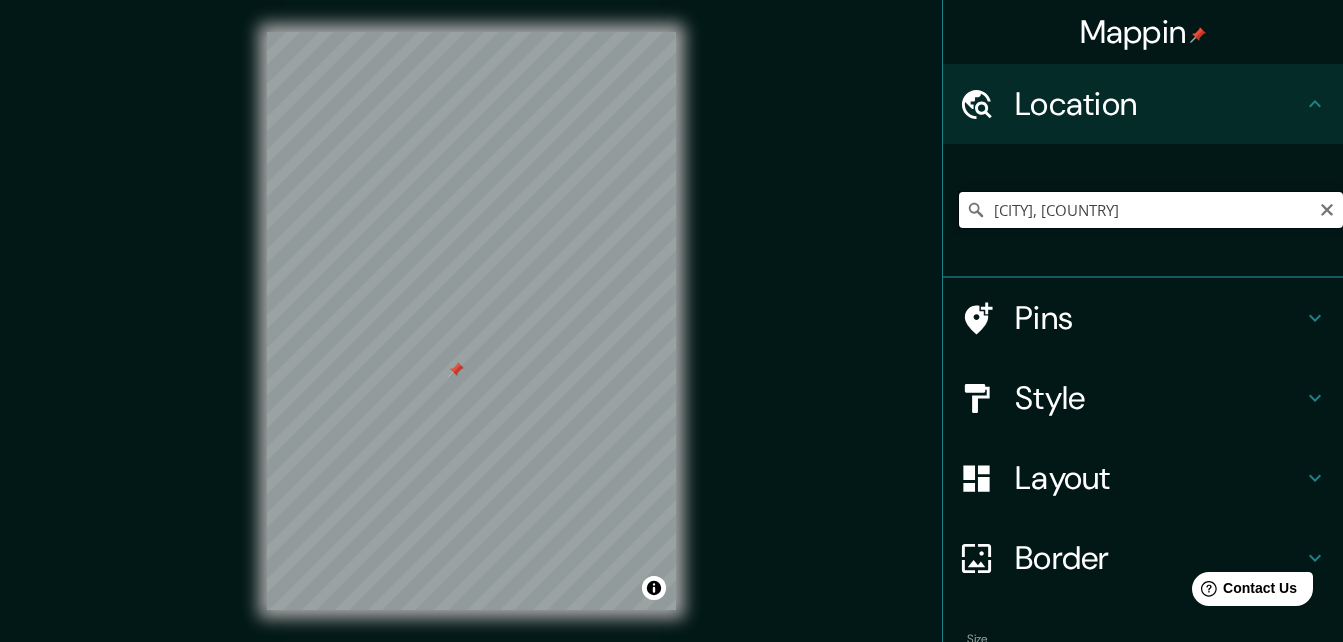 click on "[CITY], [COUNTRY]" at bounding box center [1151, 210] 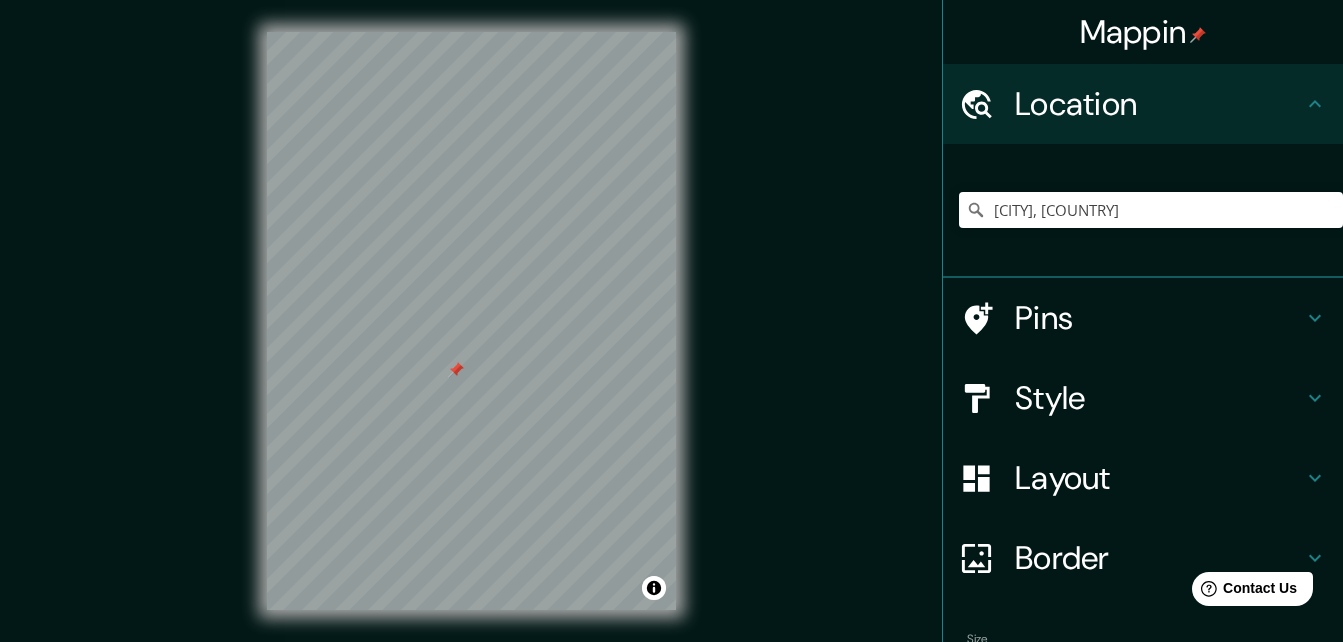 click on "Pins" at bounding box center [1143, 318] 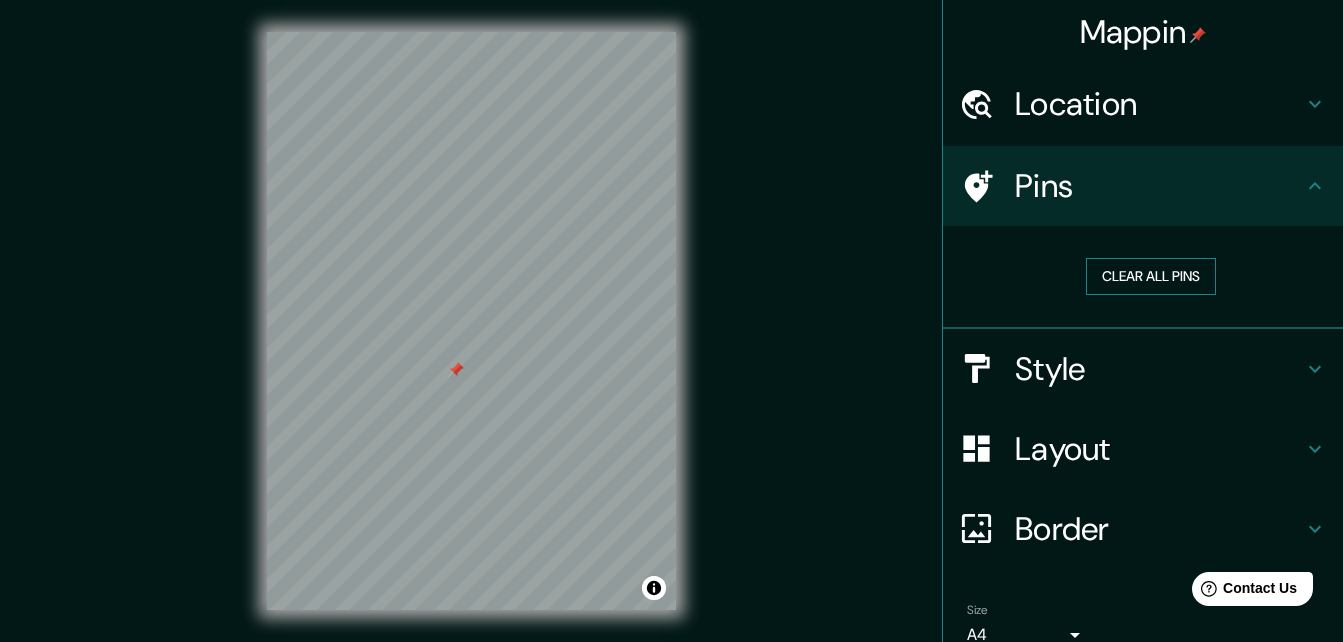 click on "Clear all pins" at bounding box center (1151, 276) 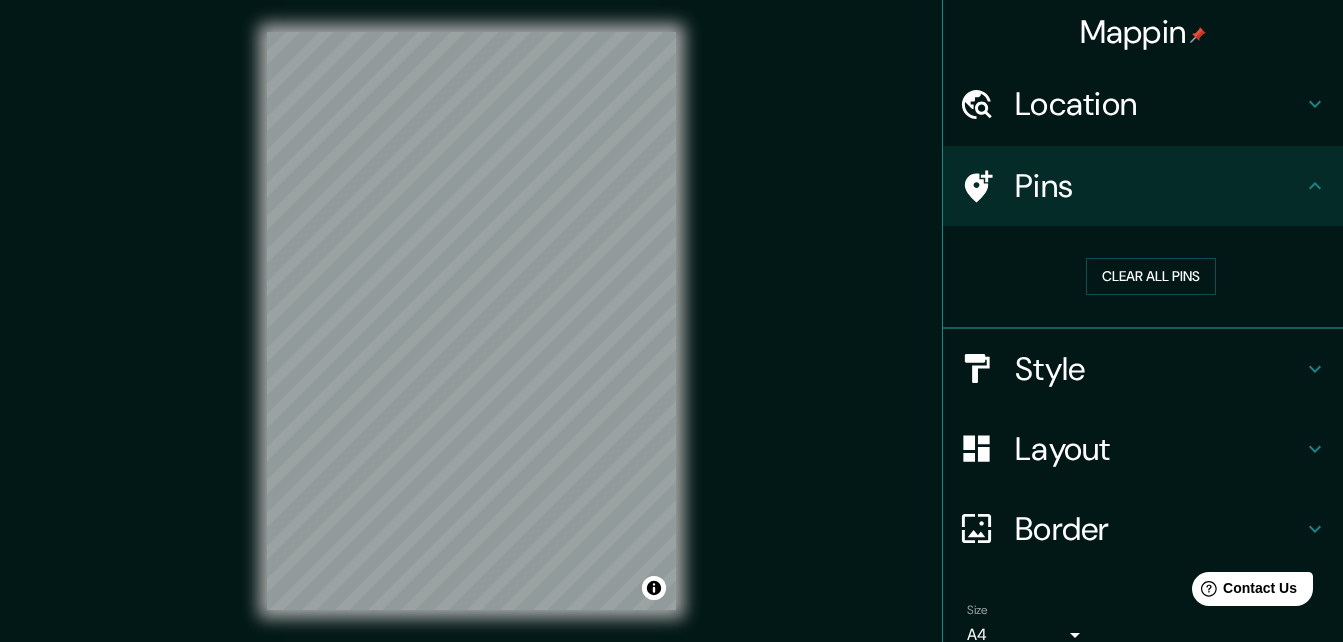 click on "Location" at bounding box center [1159, 104] 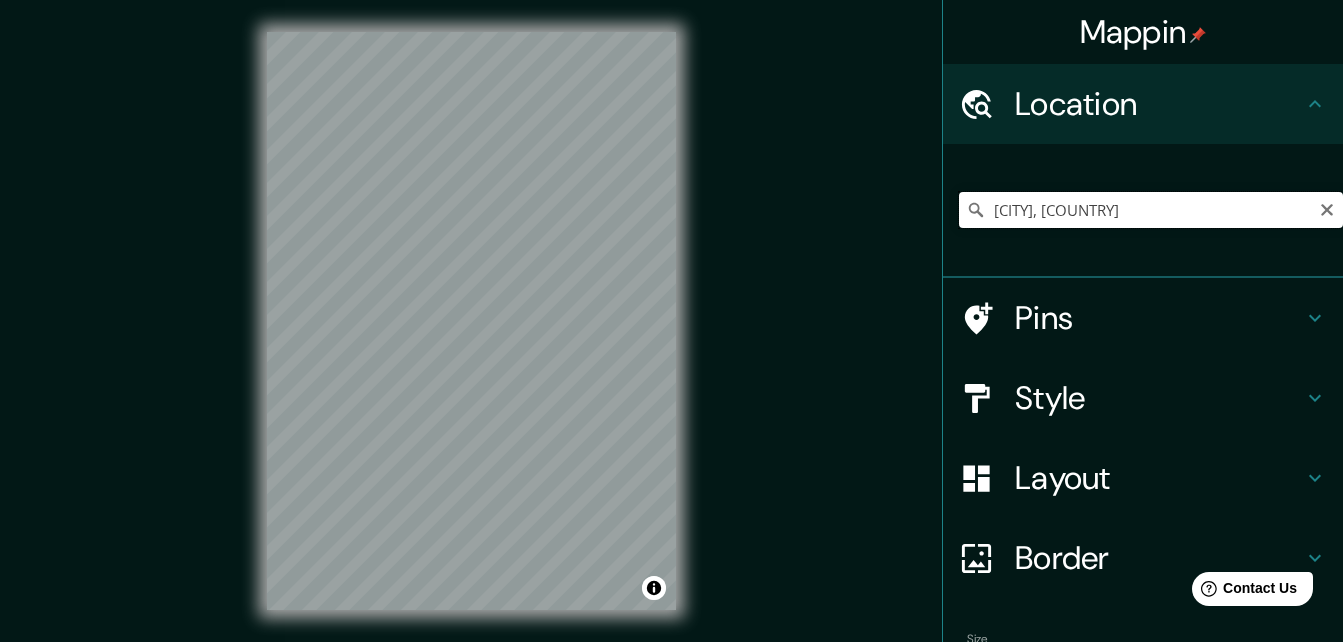 click on "[CITY], [COUNTRY]" at bounding box center (1151, 210) 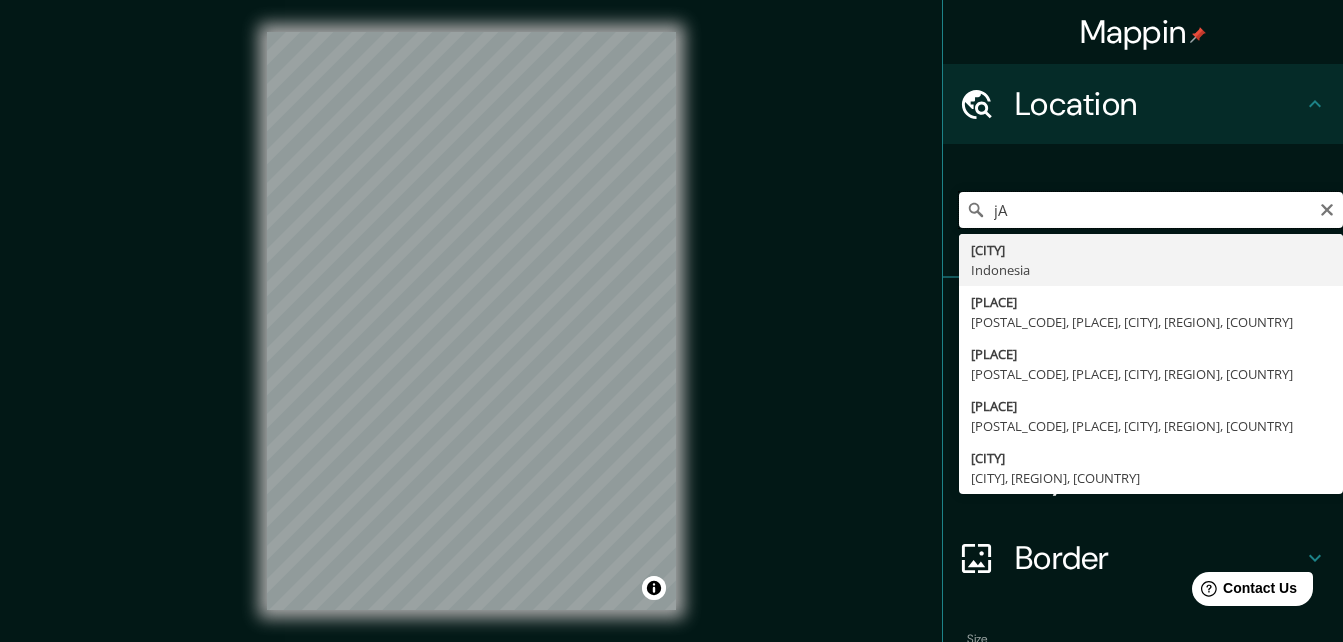 type on "j" 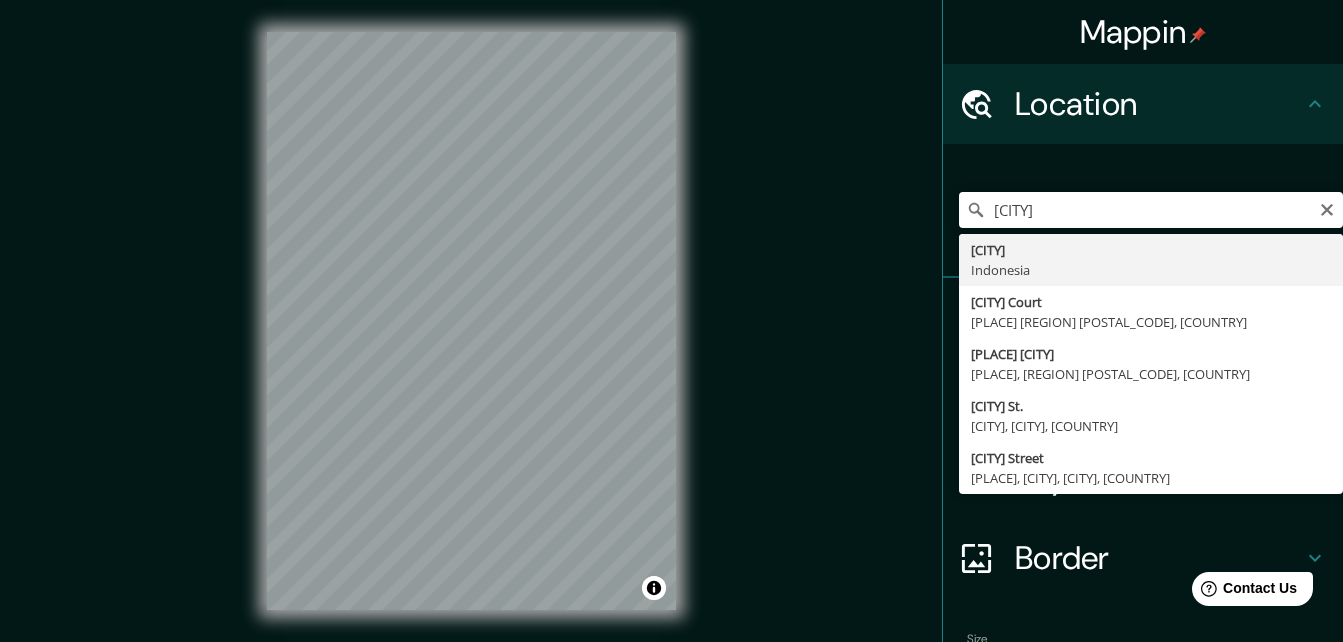 type on "[CITY], [COUNTRY]" 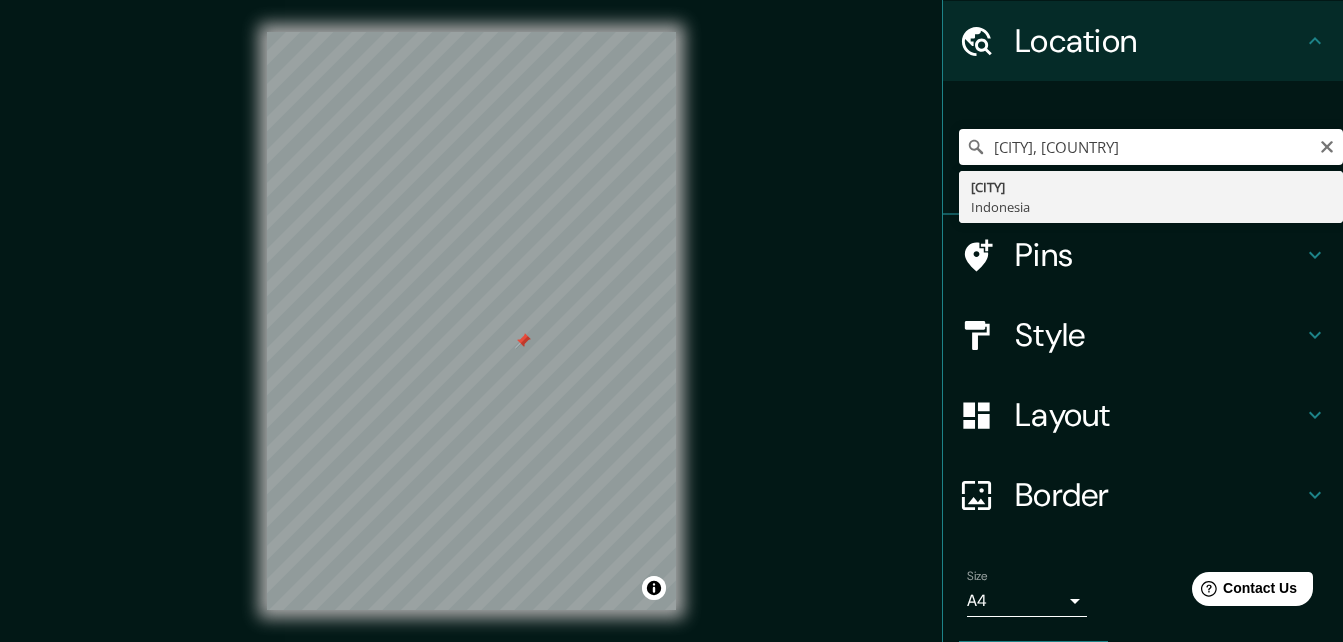 scroll, scrollTop: 123, scrollLeft: 0, axis: vertical 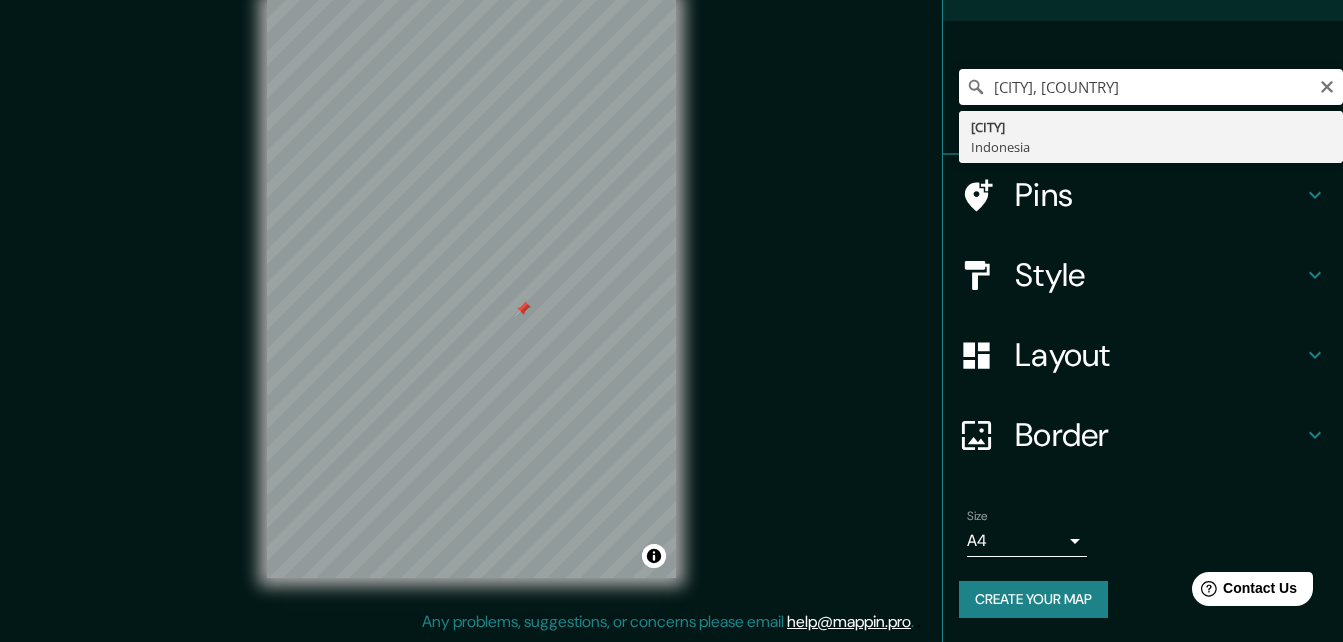 click on "Mappin Location [CITY], [COUNTRY] [CITY]  [COUNTRY] Pins Style Layout Border Choose a border.  Hint : you can make layers of the frame opaque to create some cool effects. None Simple Transparent Fancy Size A4 single Create your map © Mapbox   © OpenStreetMap   Improve this map Any problems, suggestions, or concerns please email    help@example.com . . ." at bounding box center (671, 289) 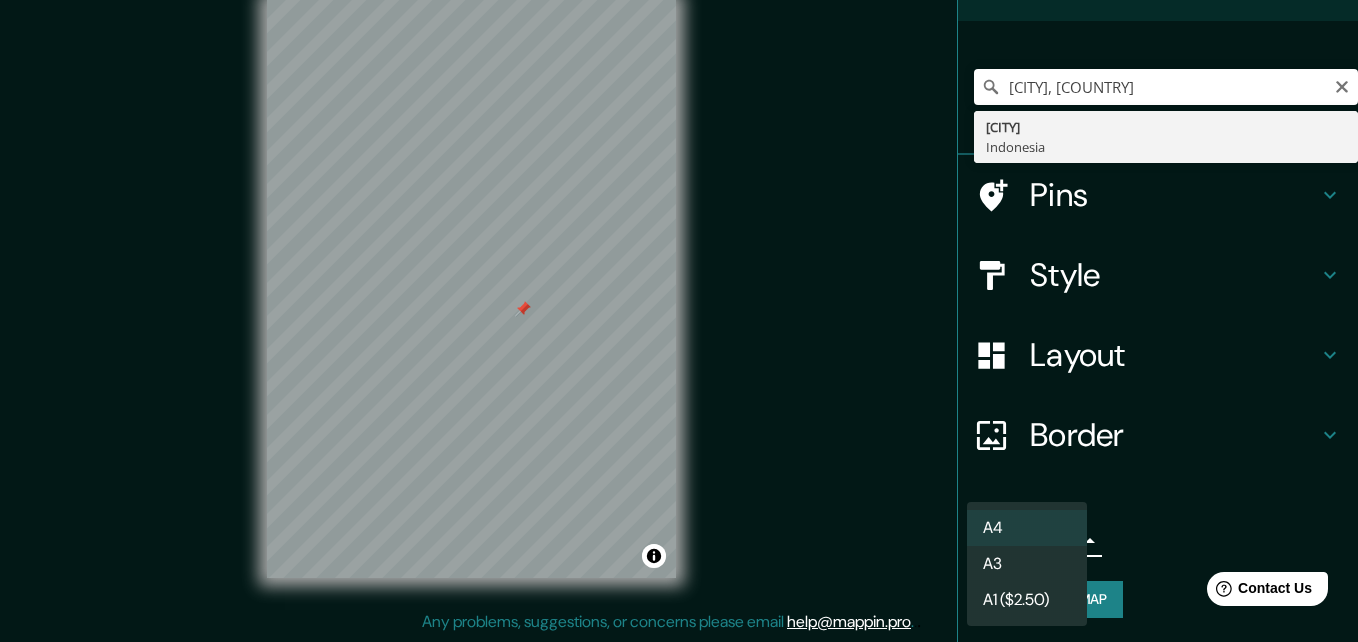 click on "A3" at bounding box center (1027, 564) 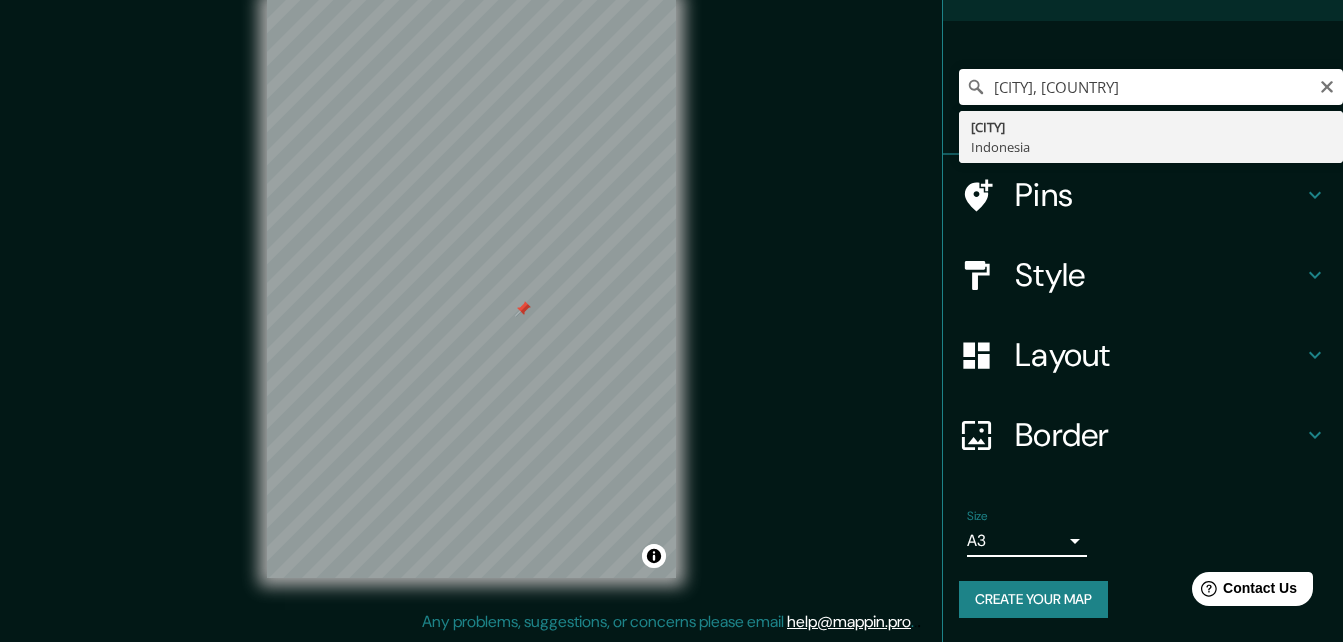 click on "Mappin Location [CITY], [COUNTRY] [CITY]  [COUNTRY] Pins Style Layout Border Choose a border.  Hint : you can make layers of the frame opaque to create some cool effects. None Simple Transparent Fancy Size A3 a4 Create your map © Mapbox   © OpenStreetMap   Improve this map Any problems, suggestions, or concerns please email    help@example.com . . ." at bounding box center (671, 289) 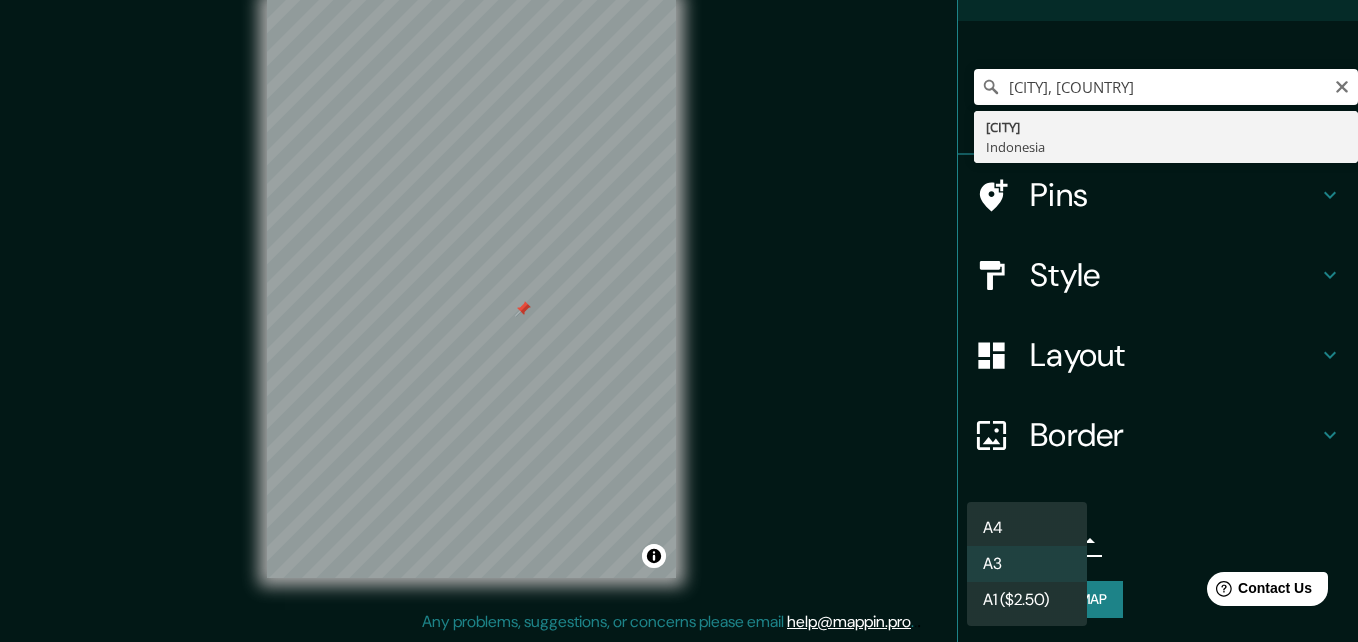 click on "A4" at bounding box center (1027, 528) 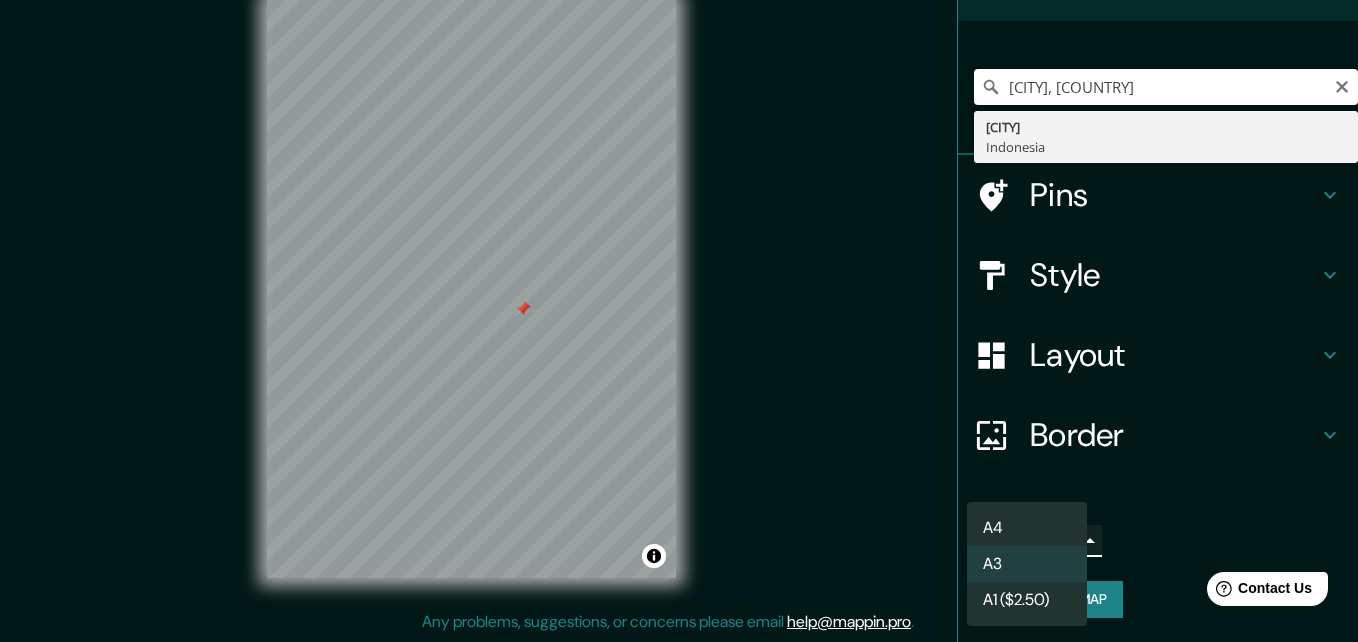type on "single" 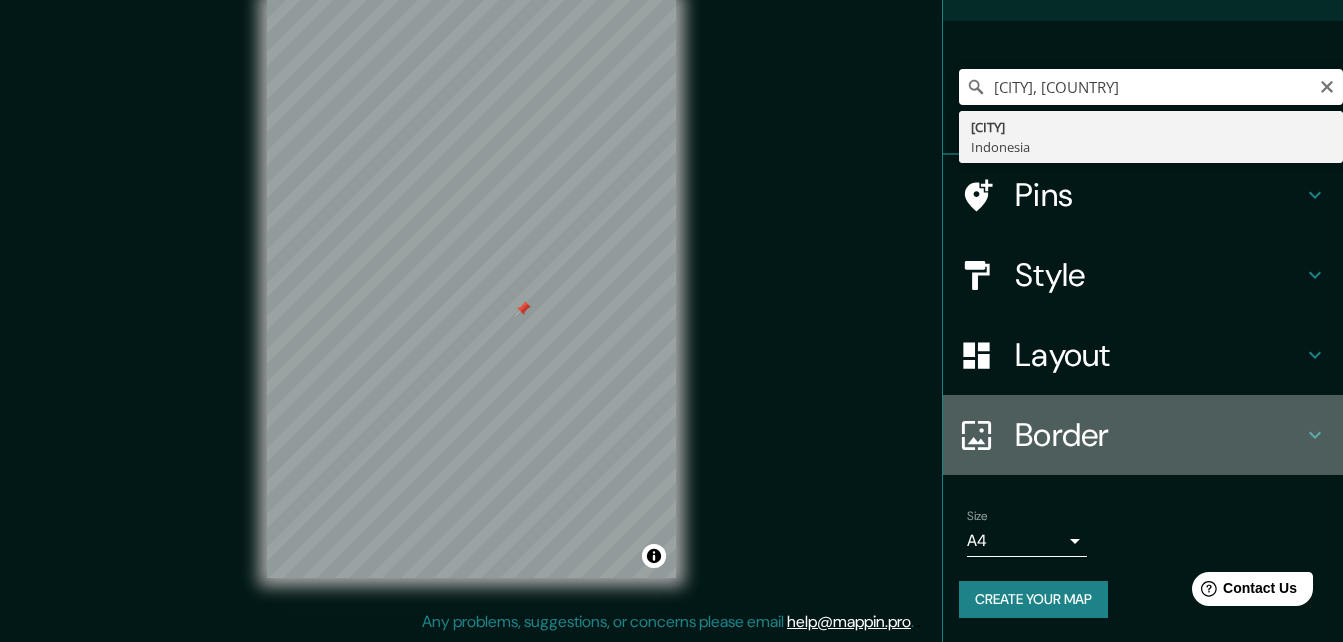 click on "Border" at bounding box center [1159, 435] 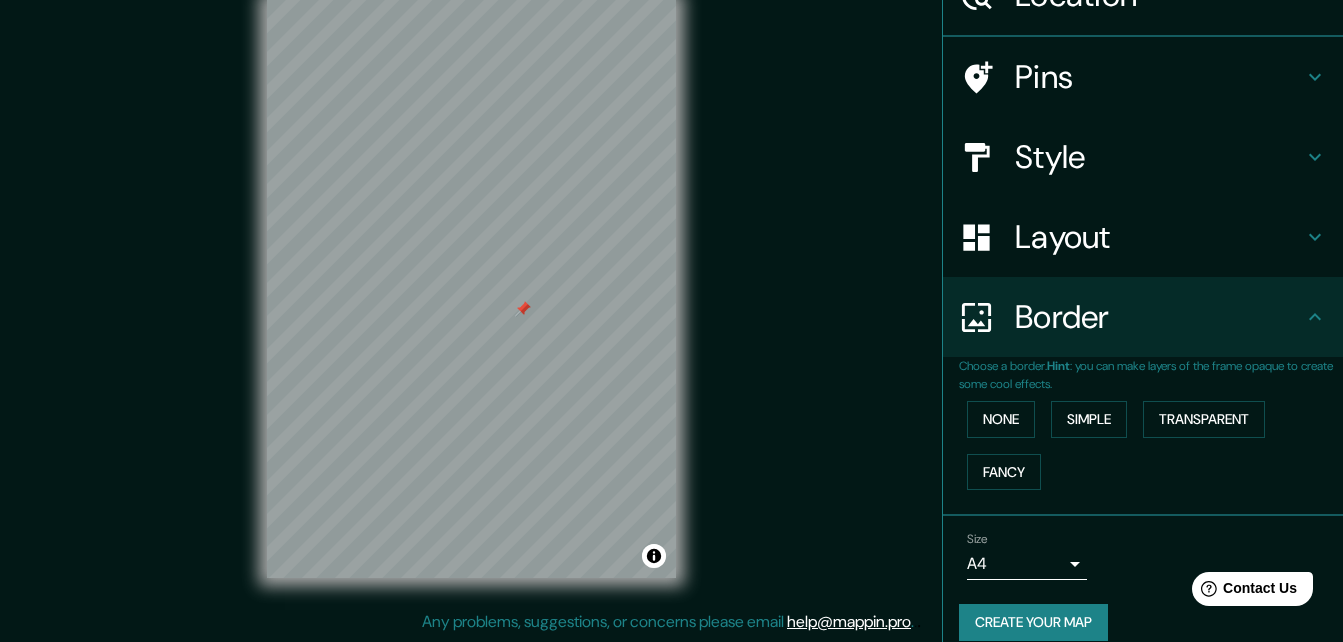 scroll, scrollTop: 123, scrollLeft: 0, axis: vertical 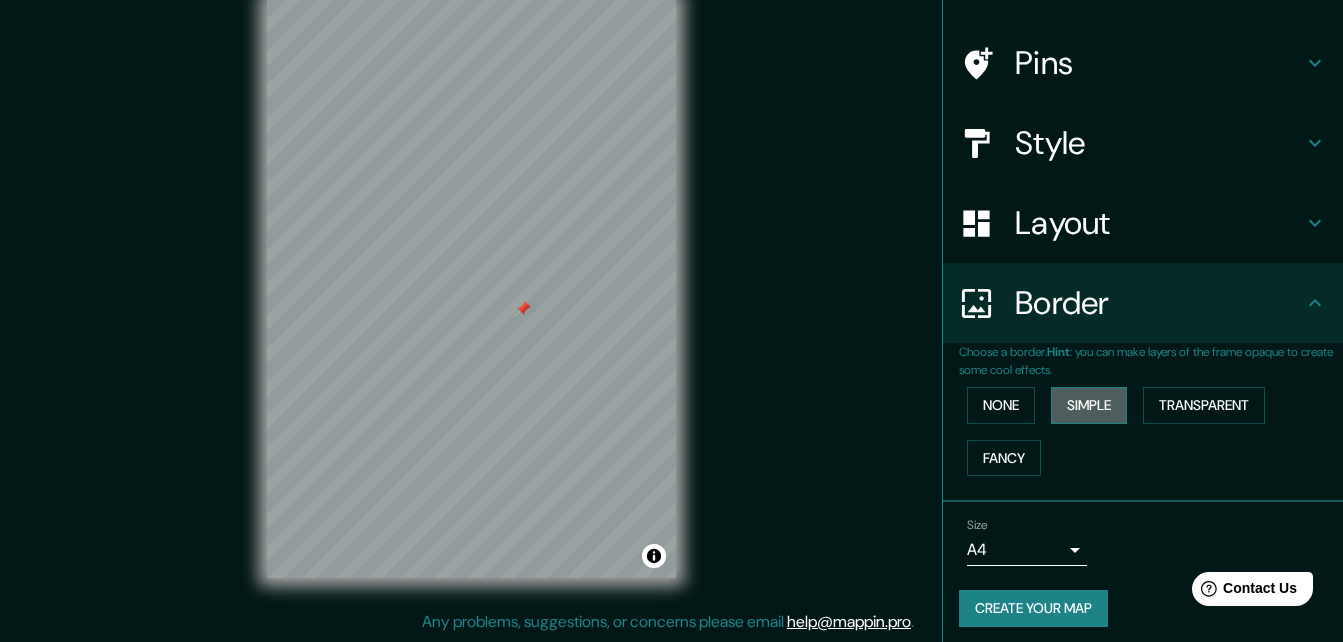 click on "Simple" at bounding box center (1089, 405) 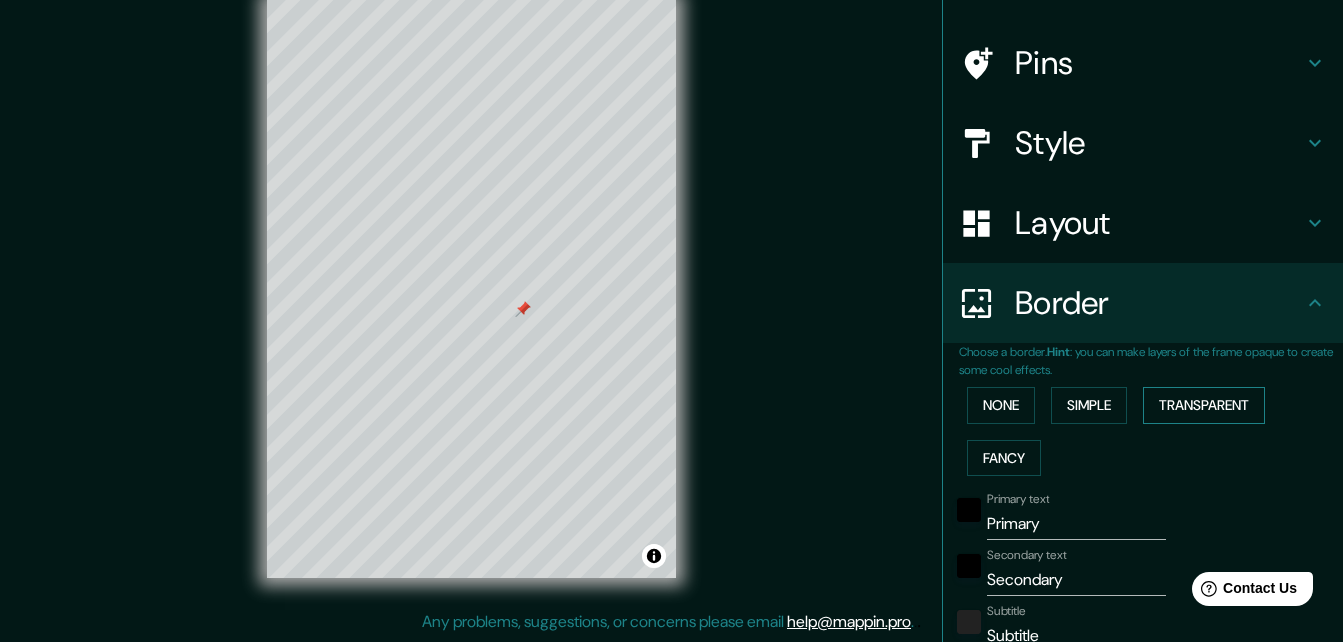 click on "Transparent" at bounding box center (1204, 405) 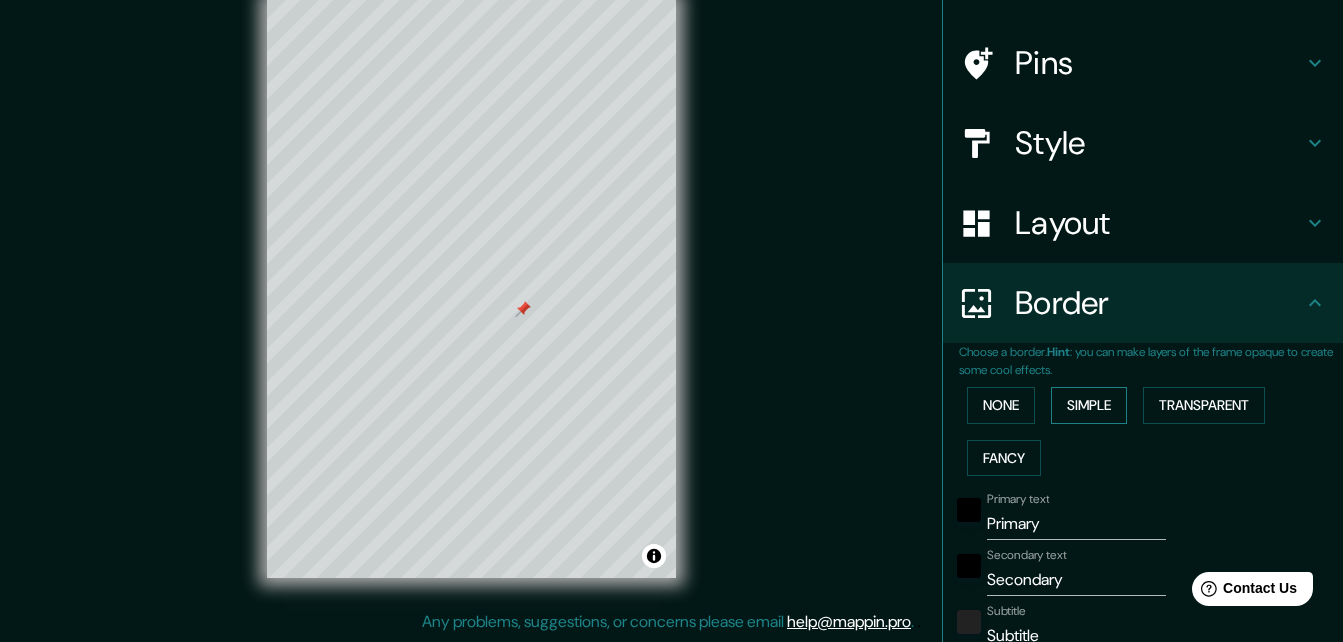 click on "Simple" at bounding box center (1089, 405) 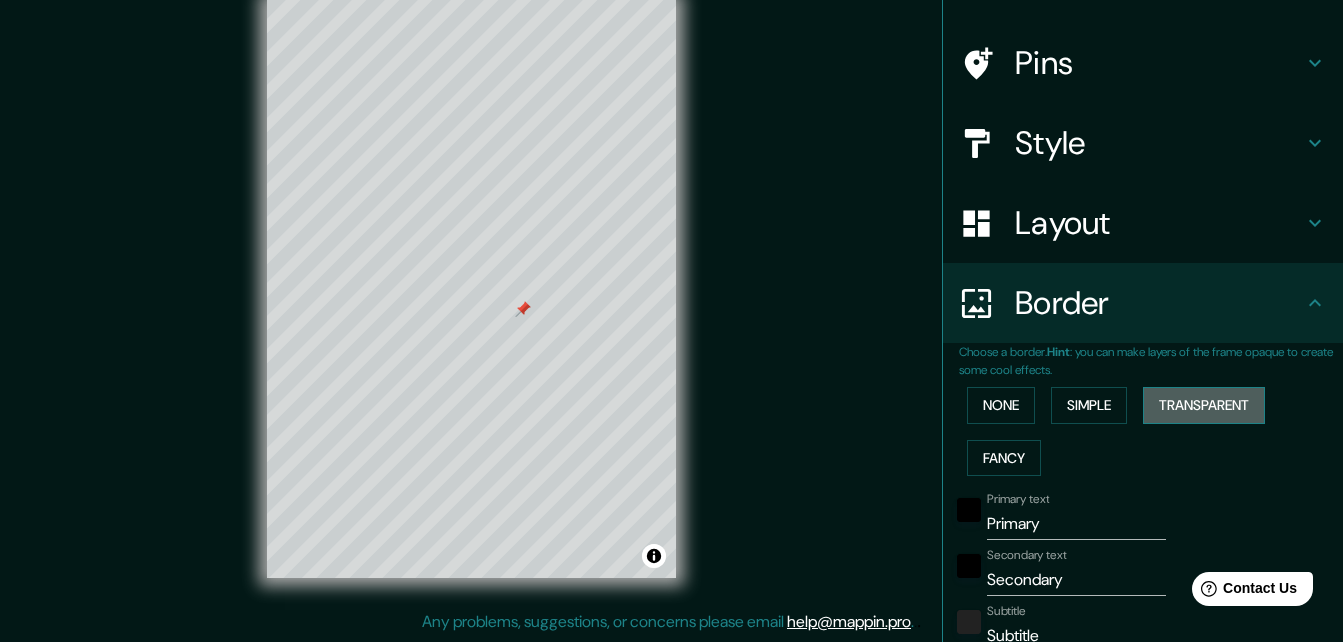 click on "Transparent" at bounding box center (1204, 405) 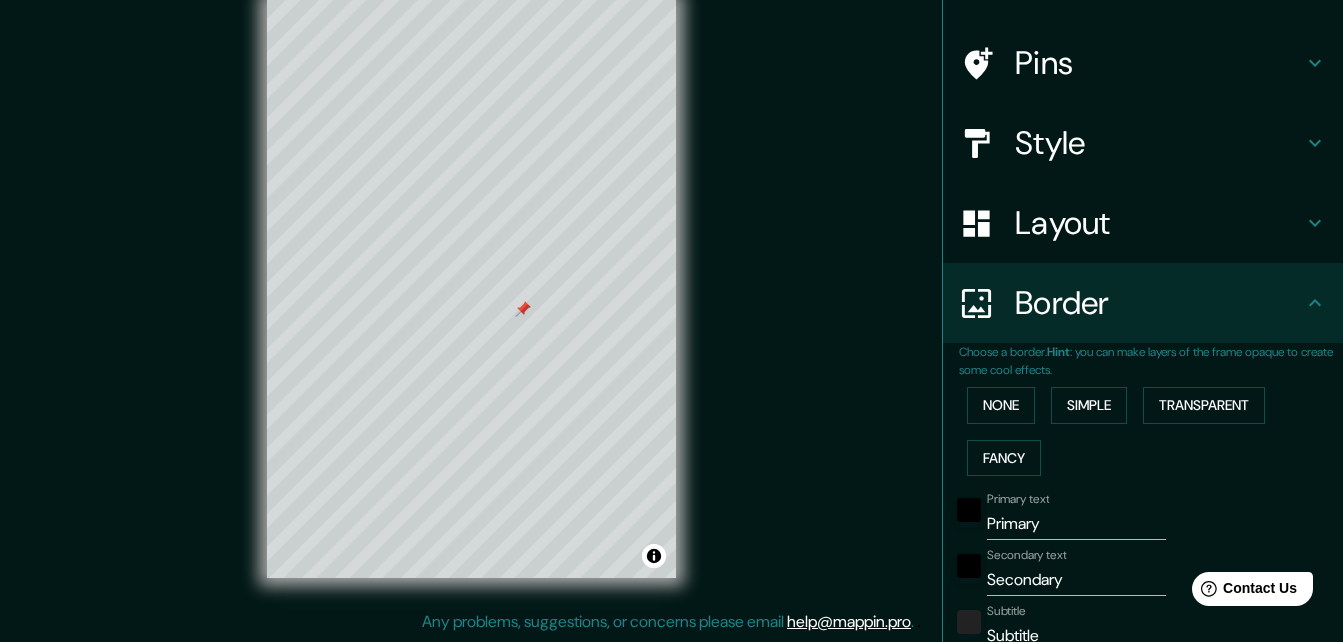 click on "None Simple Transparent Fancy" at bounding box center (1151, 431) 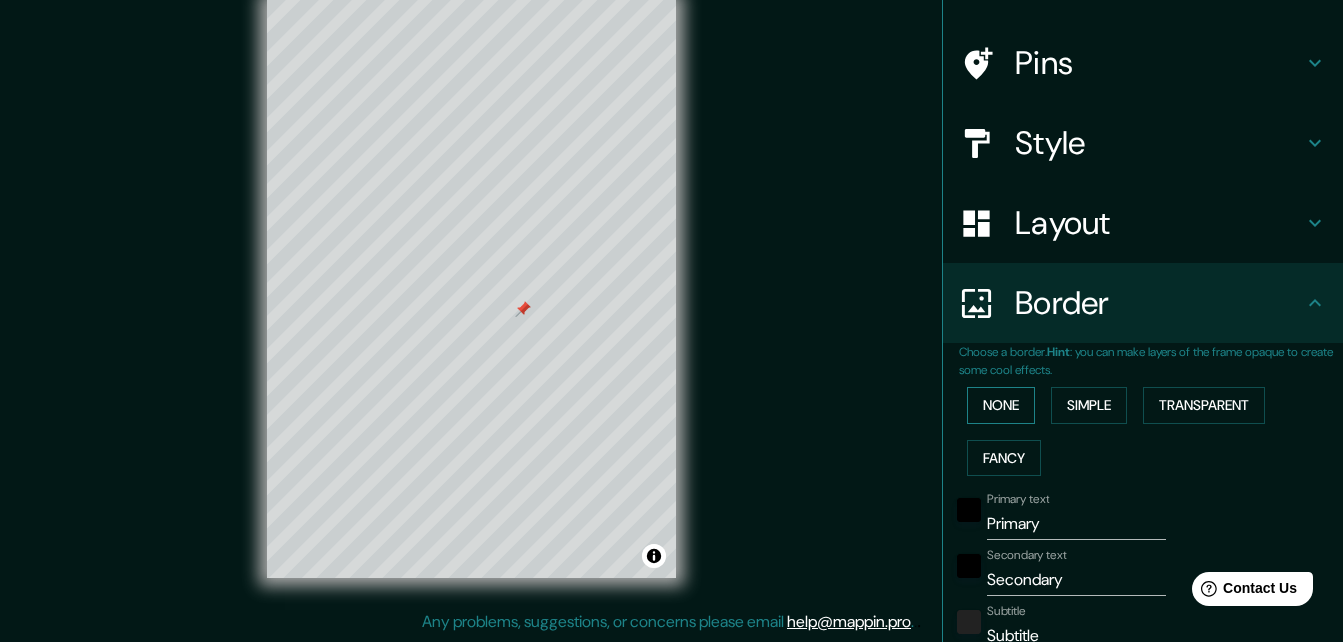 click on "None" at bounding box center (1001, 405) 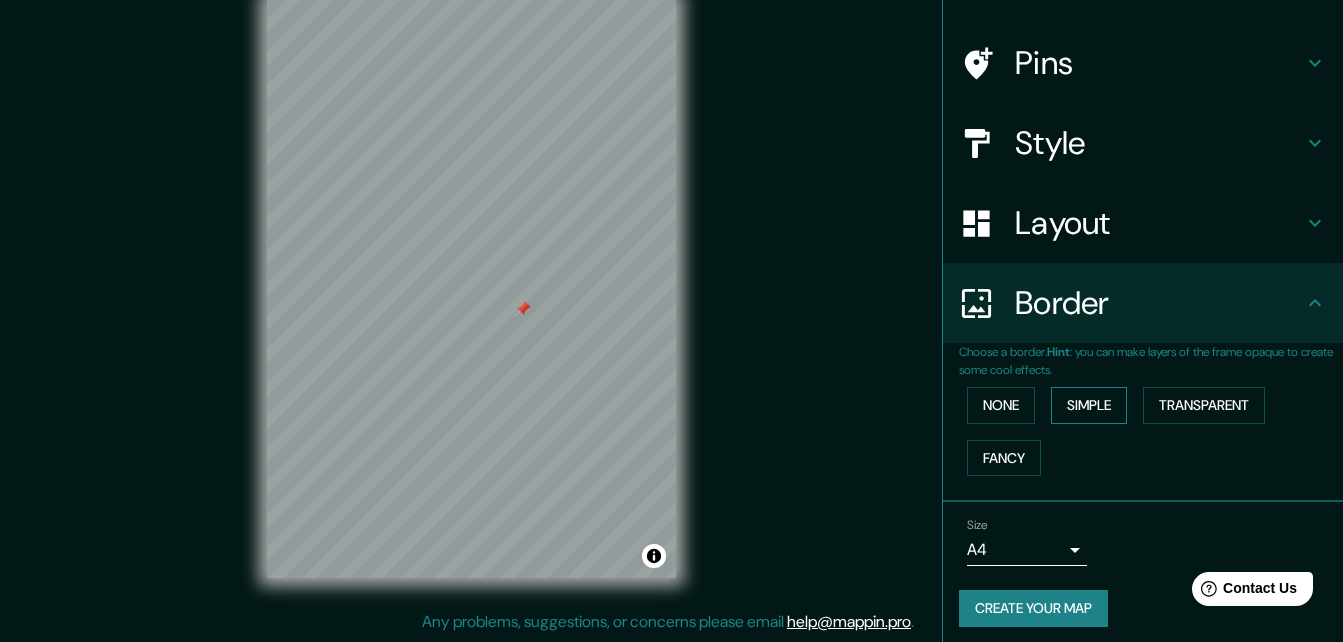 click on "Simple" at bounding box center (1089, 405) 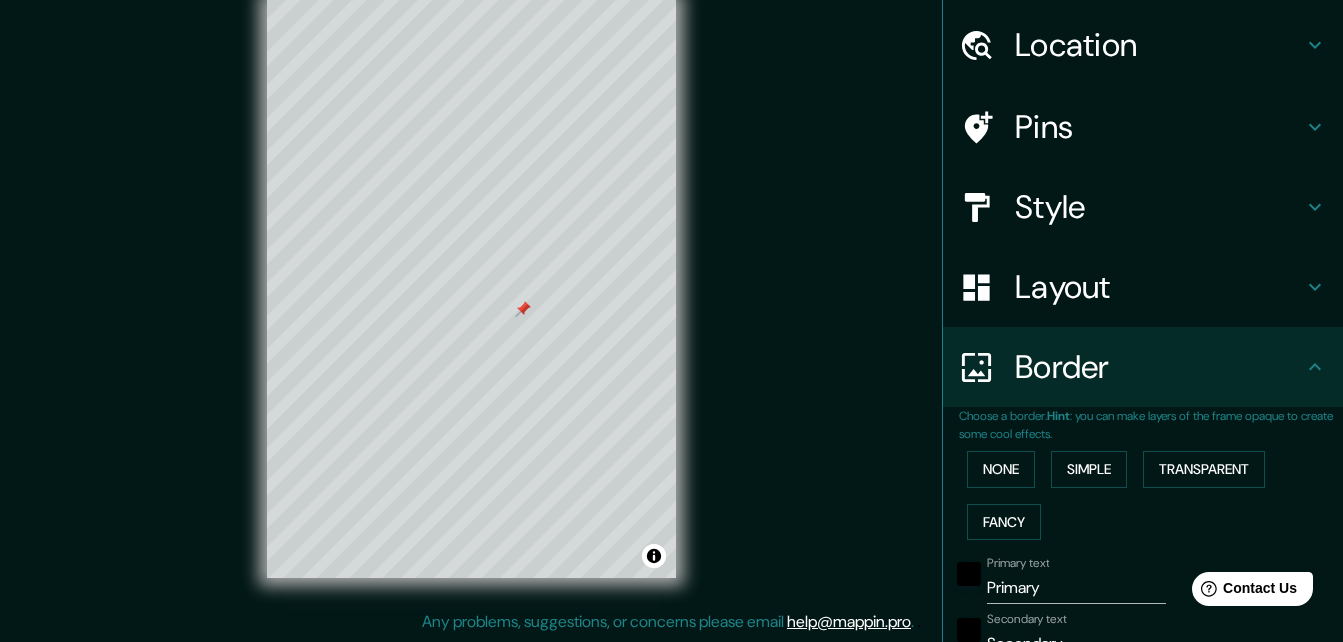 scroll, scrollTop: 0, scrollLeft: 0, axis: both 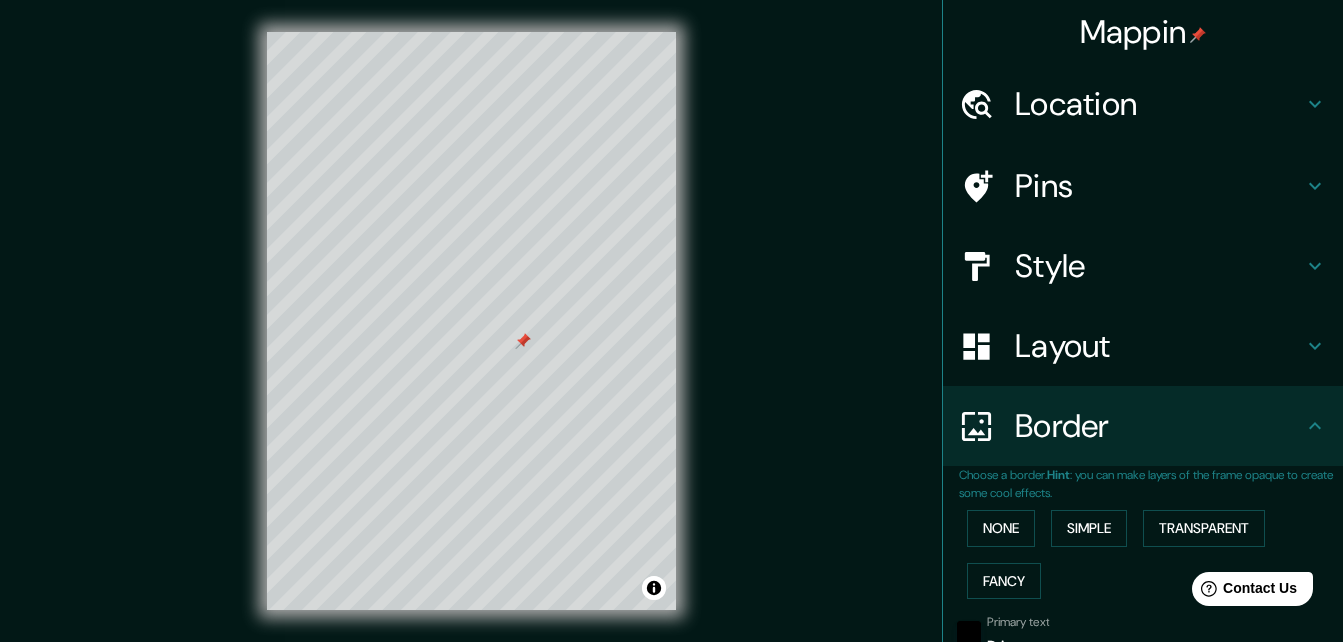 click on "Location" at bounding box center (1143, 104) 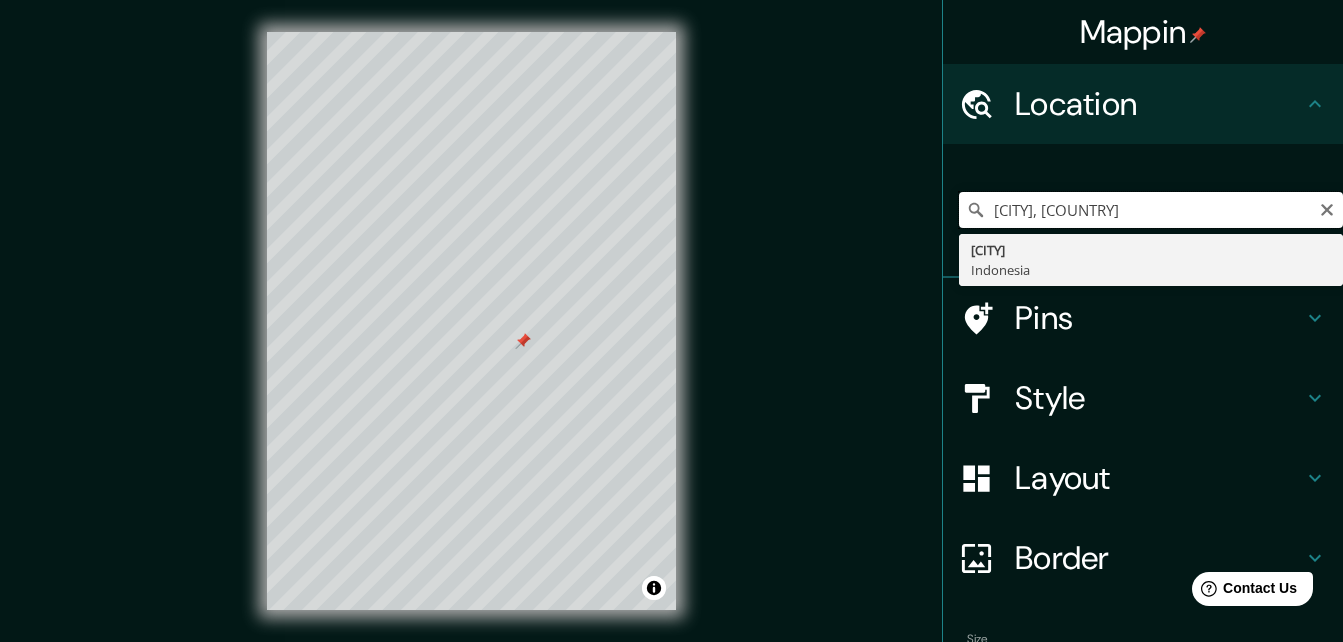 click on "[CITY], [COUNTRY]" at bounding box center [1151, 210] 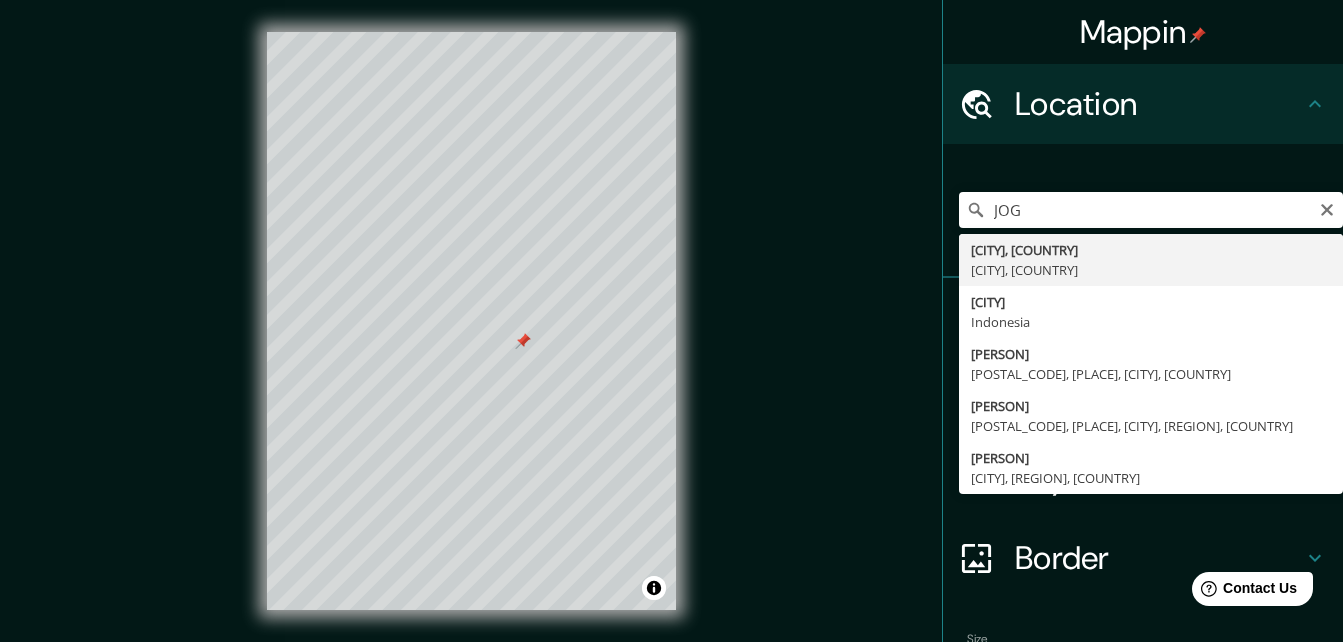 type on "[CITY], [REGION], [COUNTRY]" 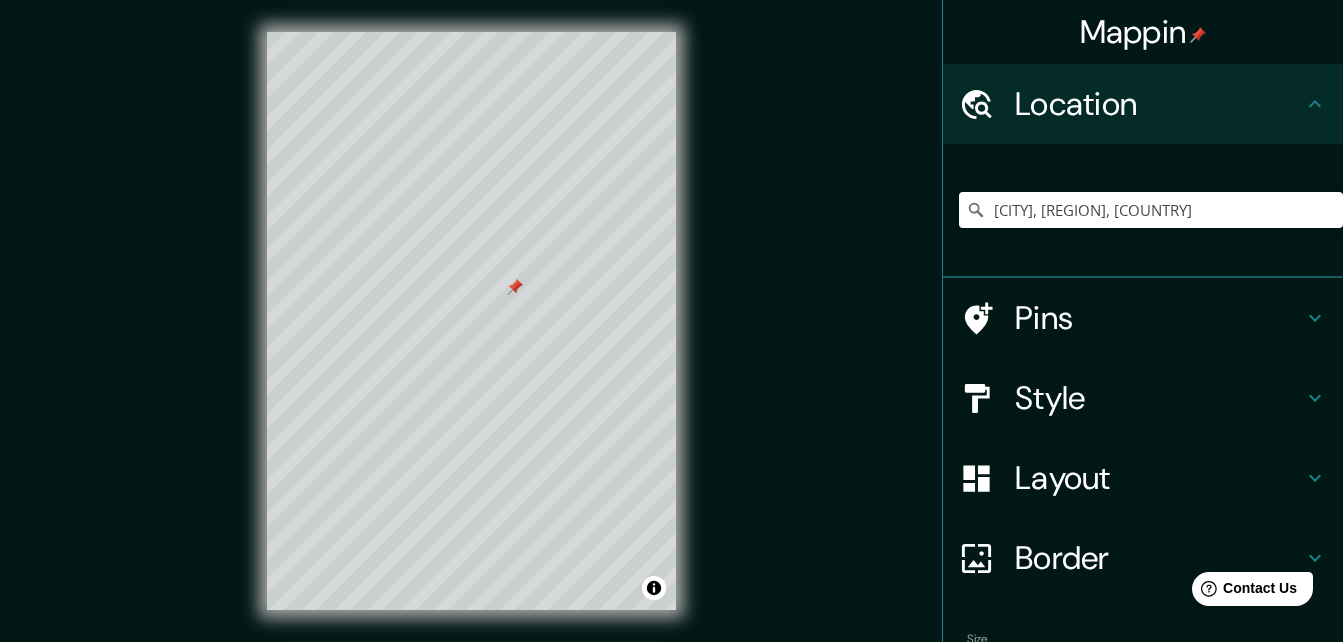 click on "Pins" at bounding box center [1159, 318] 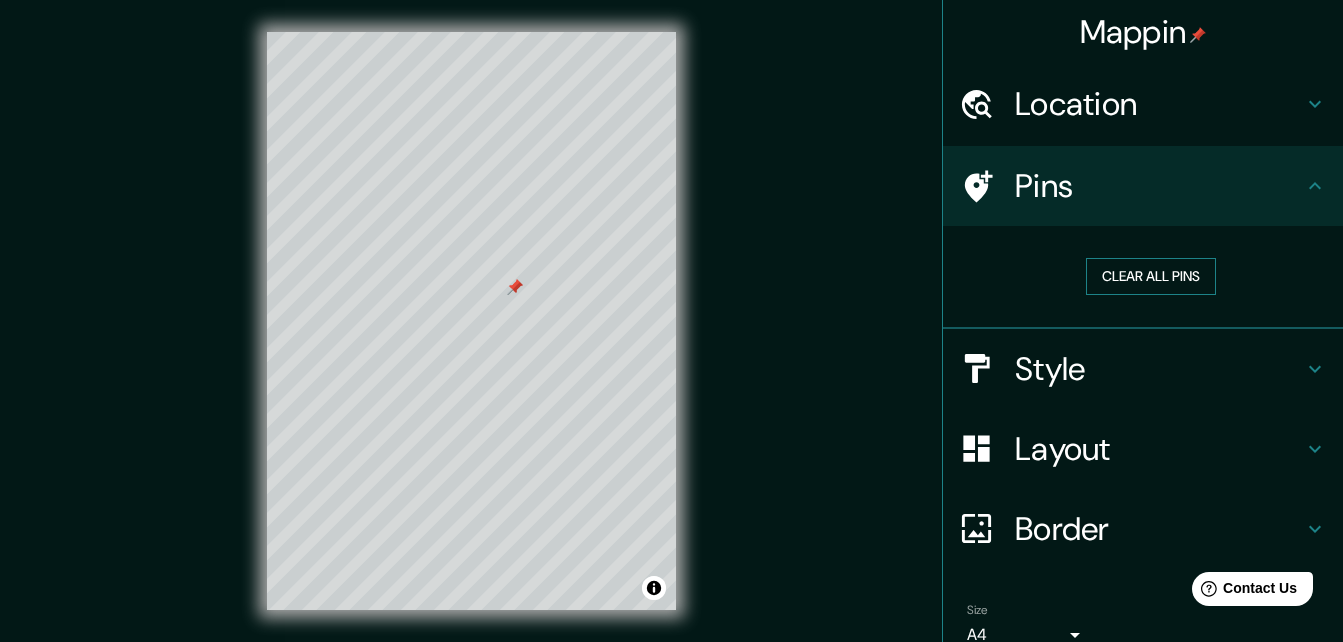 click on "Clear all pins" at bounding box center (1151, 276) 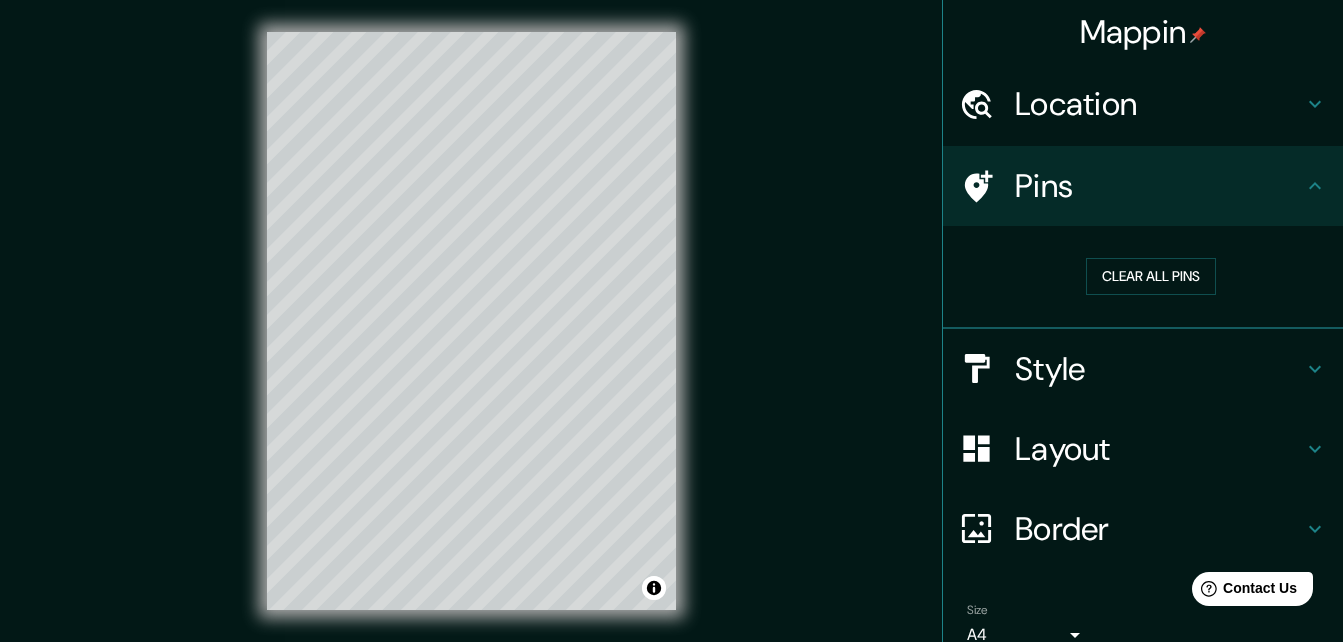 click on "Location" at bounding box center (1159, 104) 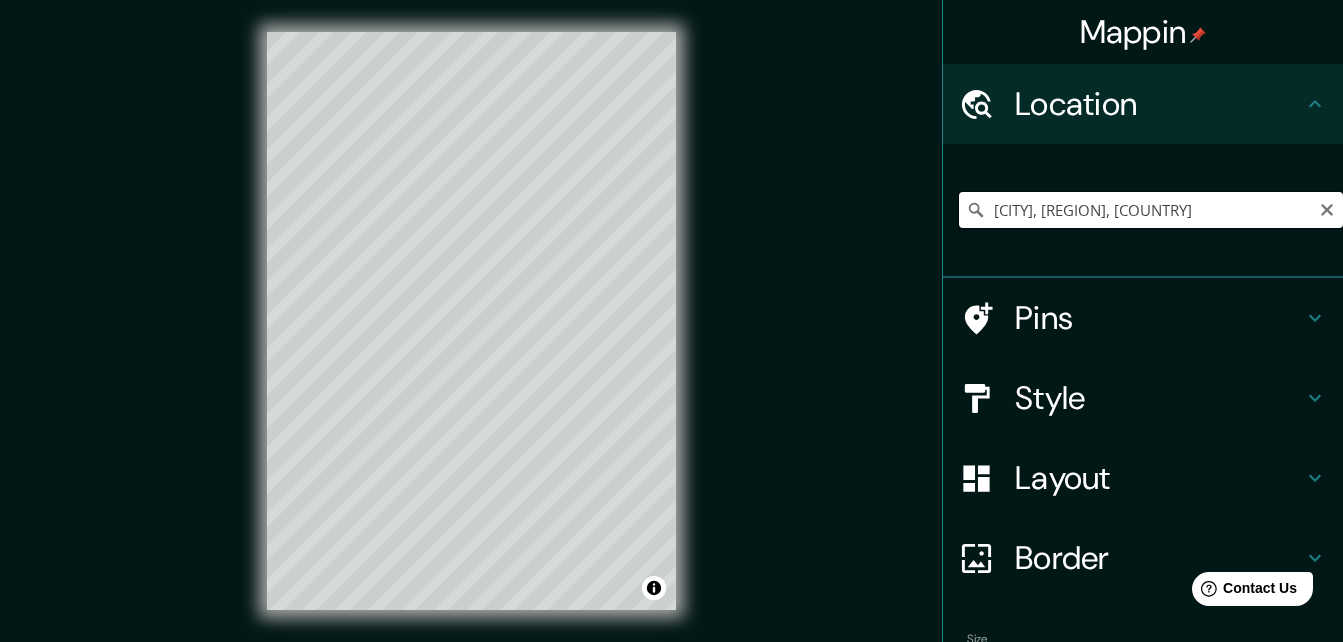 click on "[CITY], [REGION], [COUNTRY]" at bounding box center [1151, 210] 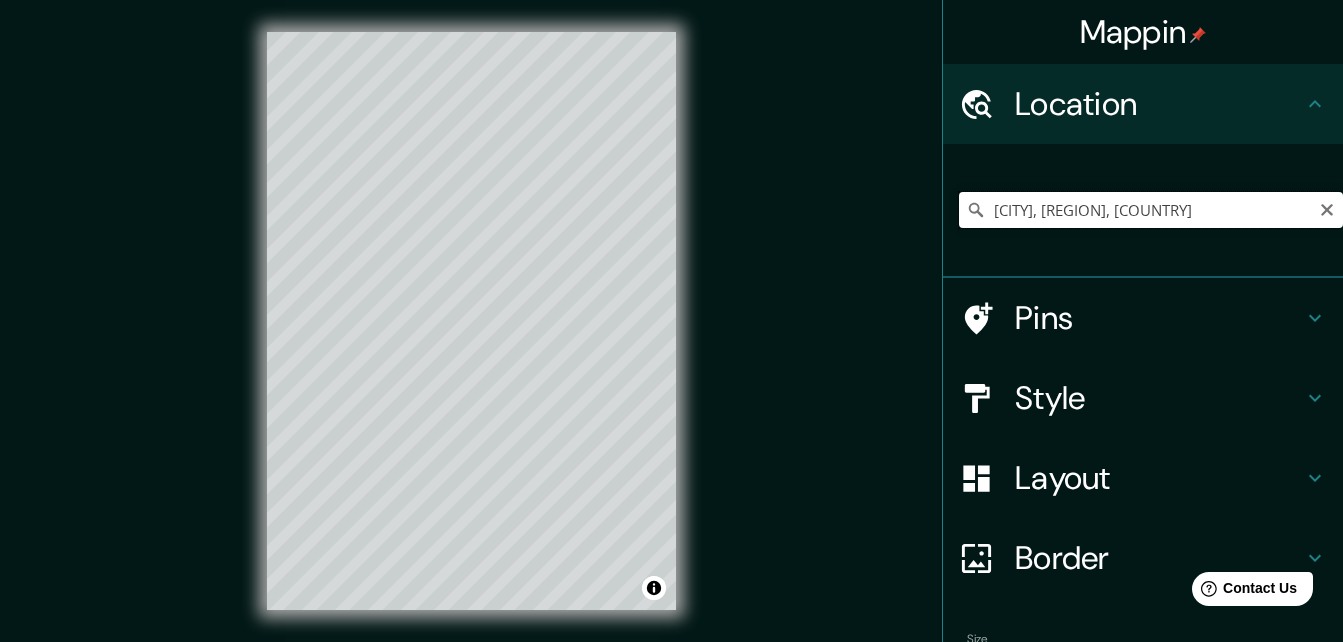 click on "[CITY], [REGION], [COUNTRY]" at bounding box center (1151, 210) 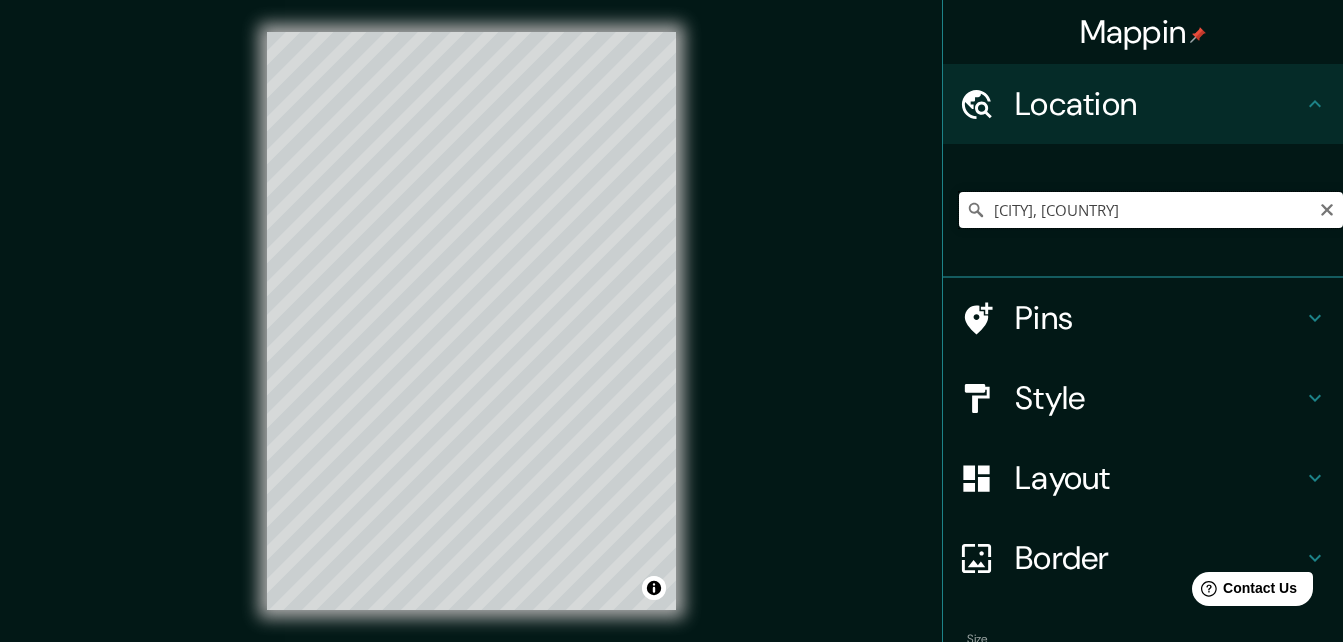 click on "[CITY], [COUNTRY]" at bounding box center (1151, 210) 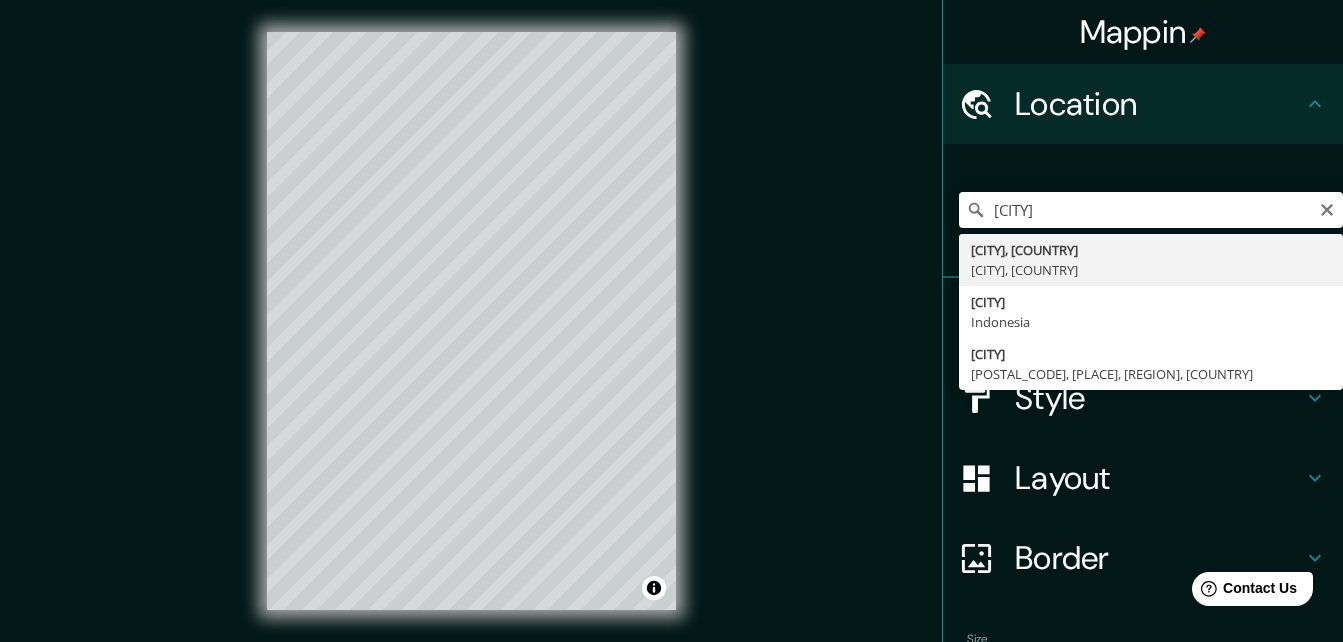 type on "[CITY], [REGION], [COUNTRY]" 